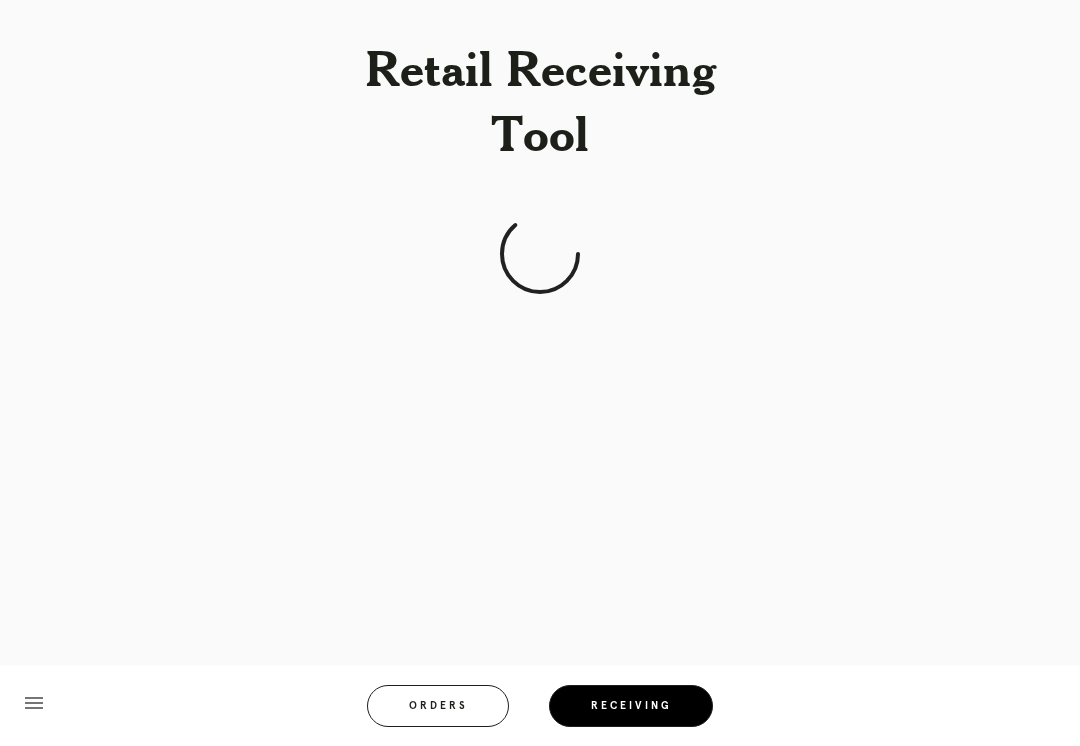 scroll, scrollTop: 0, scrollLeft: 0, axis: both 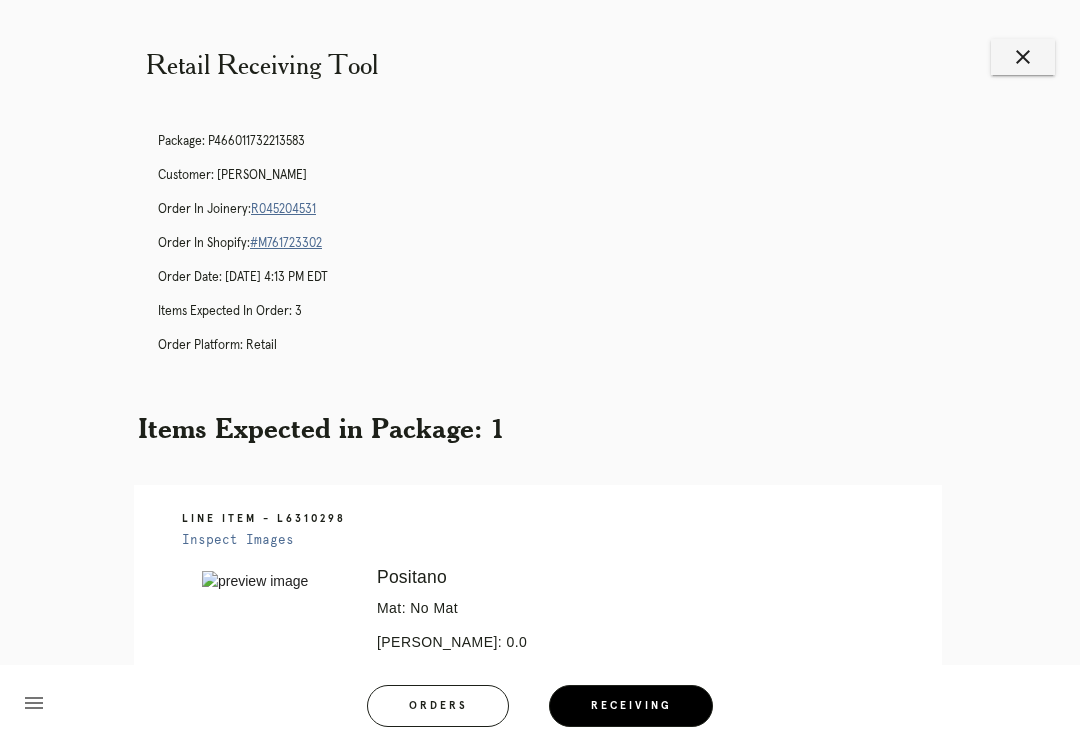 click on "R045204531" at bounding box center (283, 209) 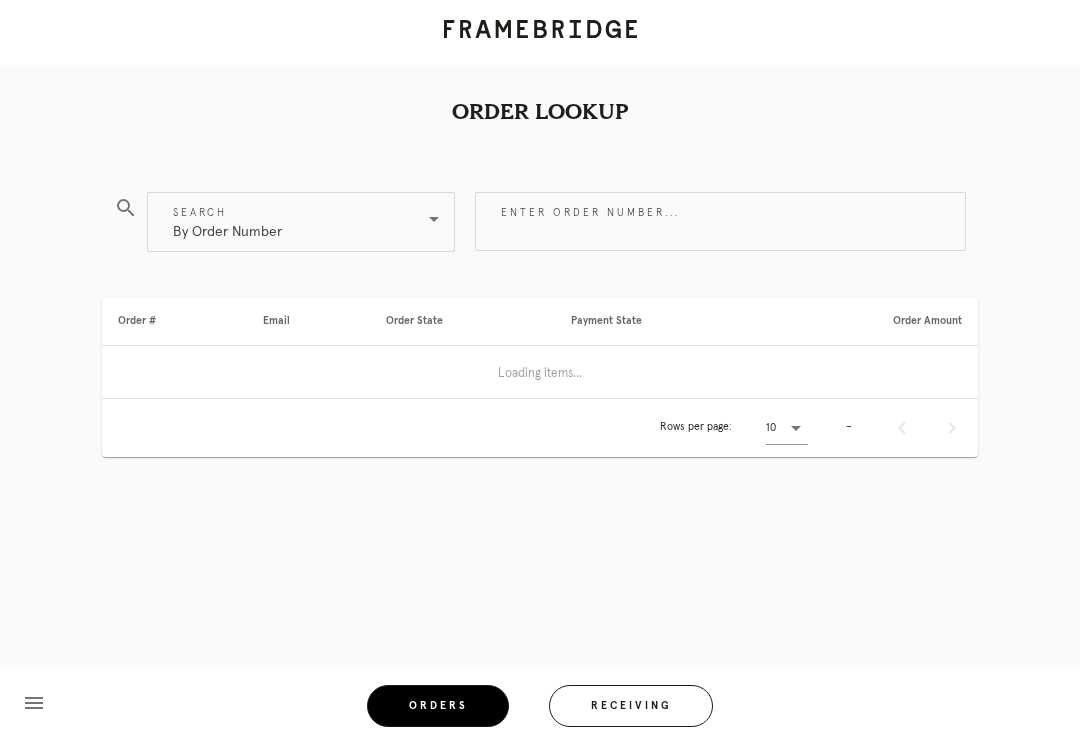 click on "Receiving" at bounding box center (631, 706) 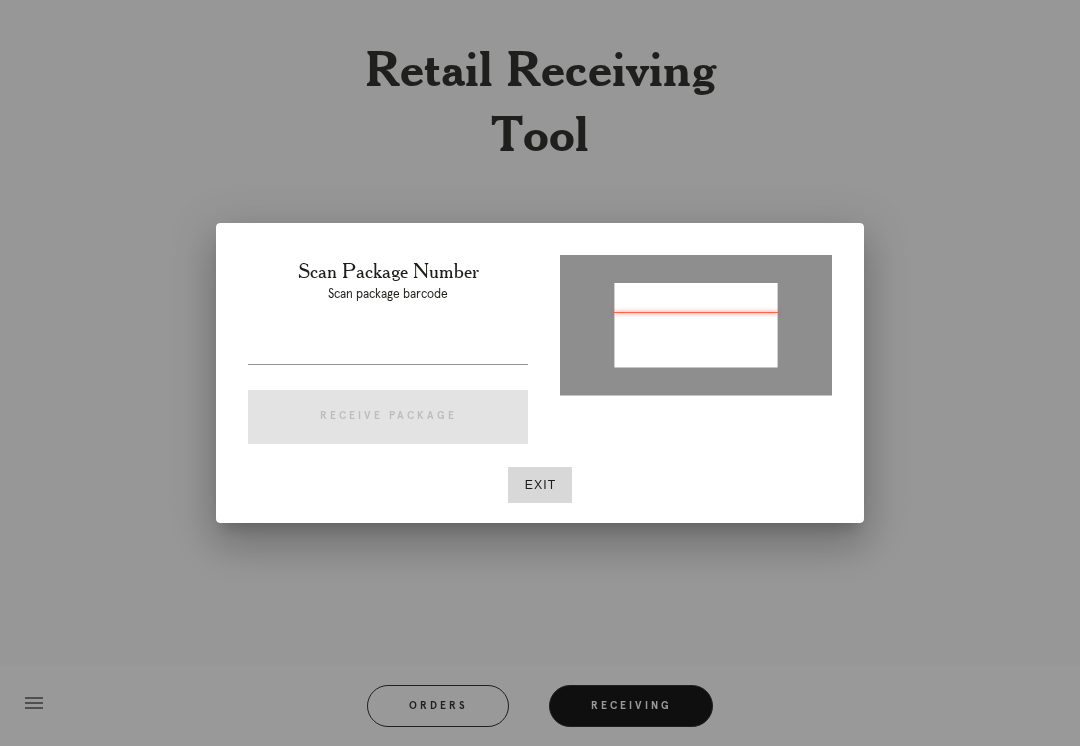 type on "P765343808717192" 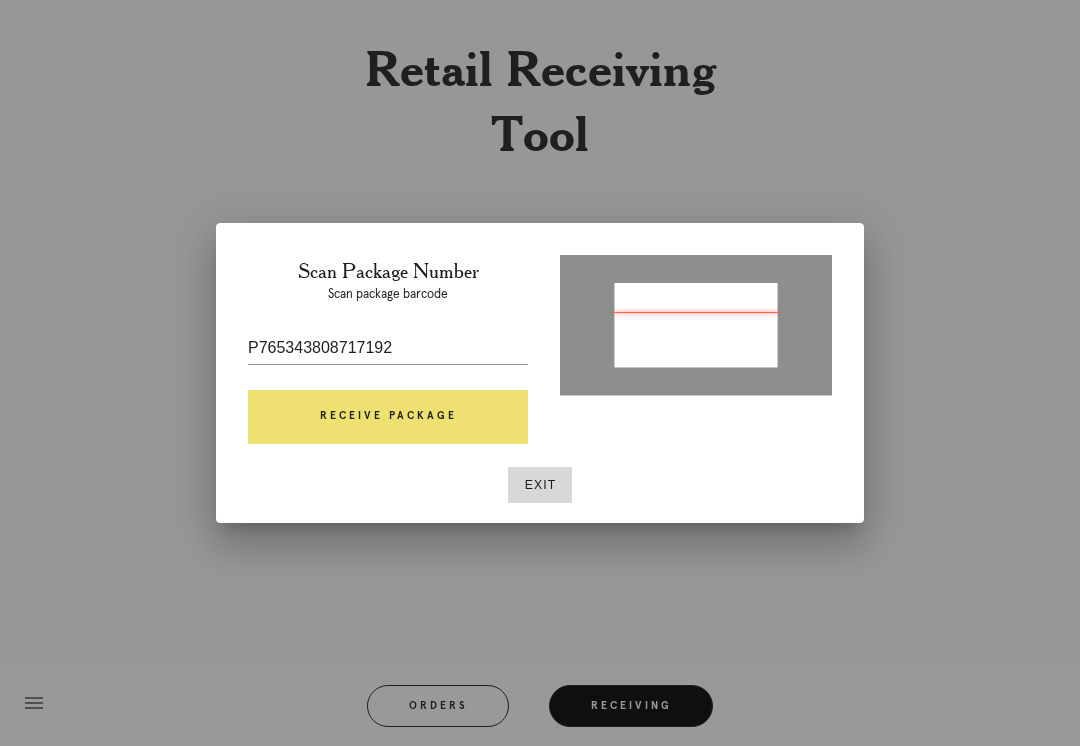 click on "Receive Package" at bounding box center (388, 417) 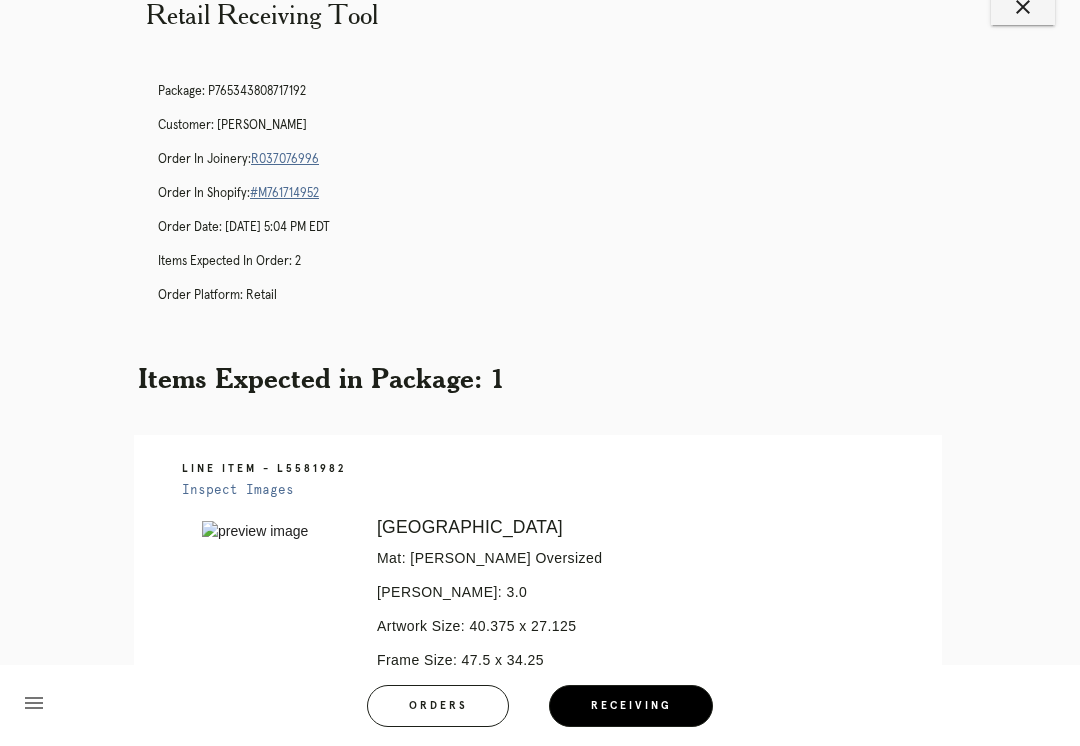 scroll, scrollTop: 0, scrollLeft: 0, axis: both 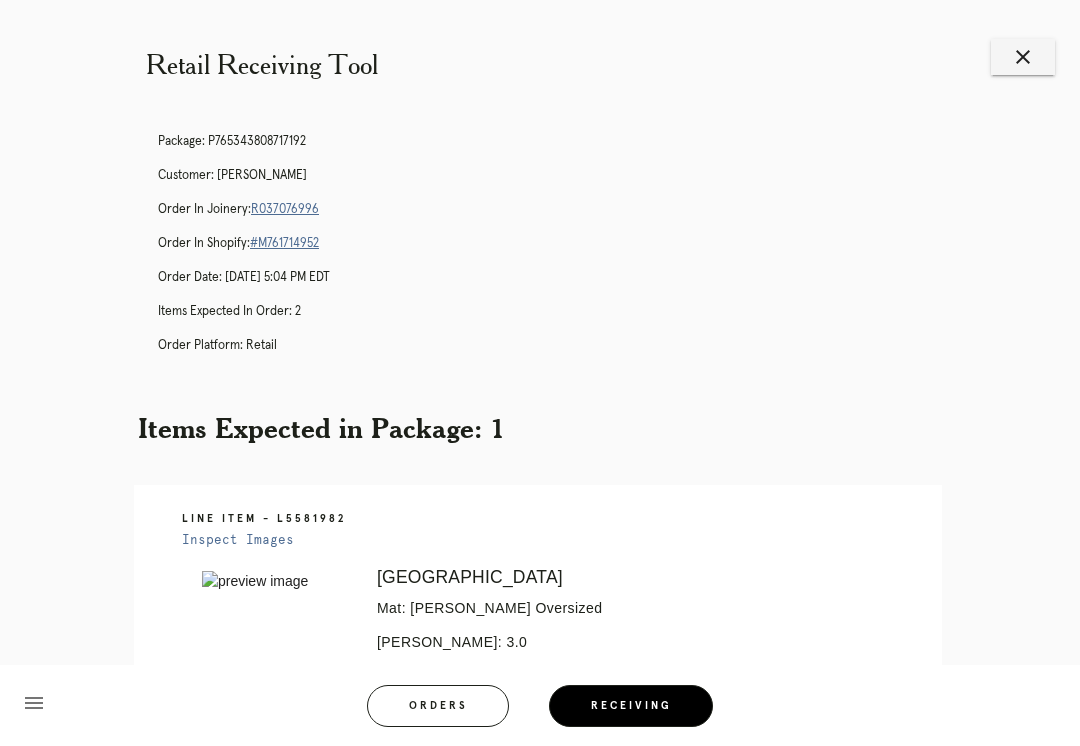 click on "R037076996" at bounding box center (285, 209) 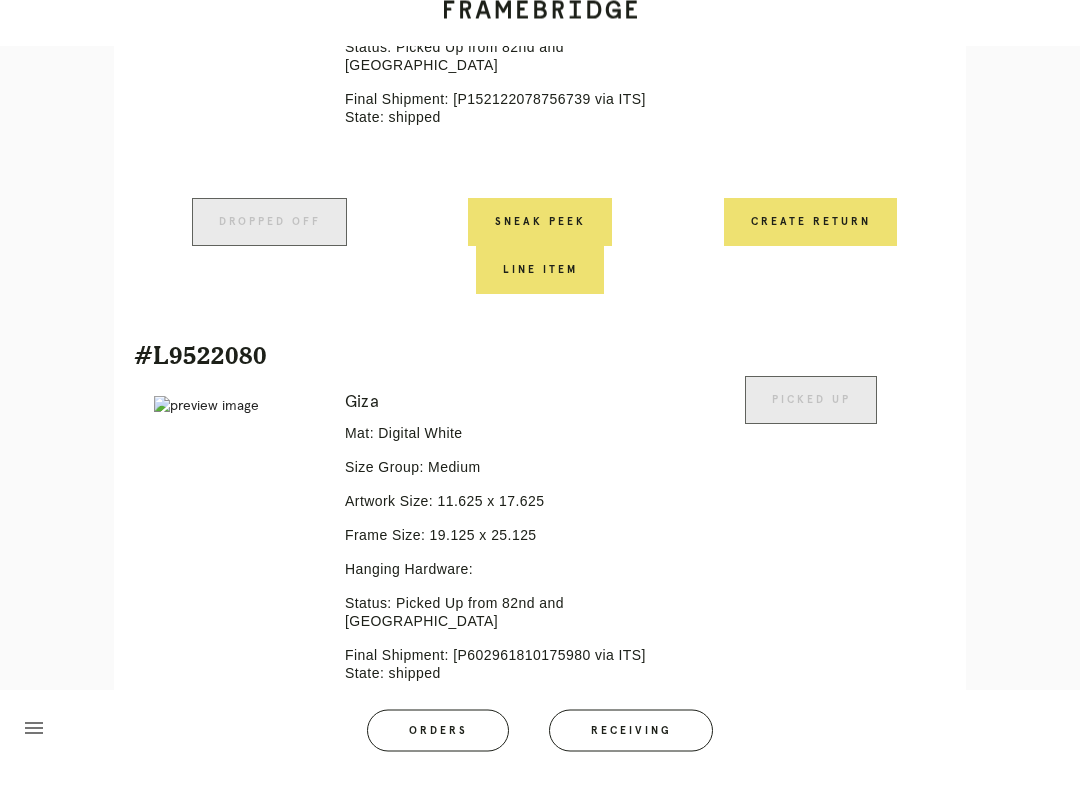 scroll, scrollTop: 1358, scrollLeft: 0, axis: vertical 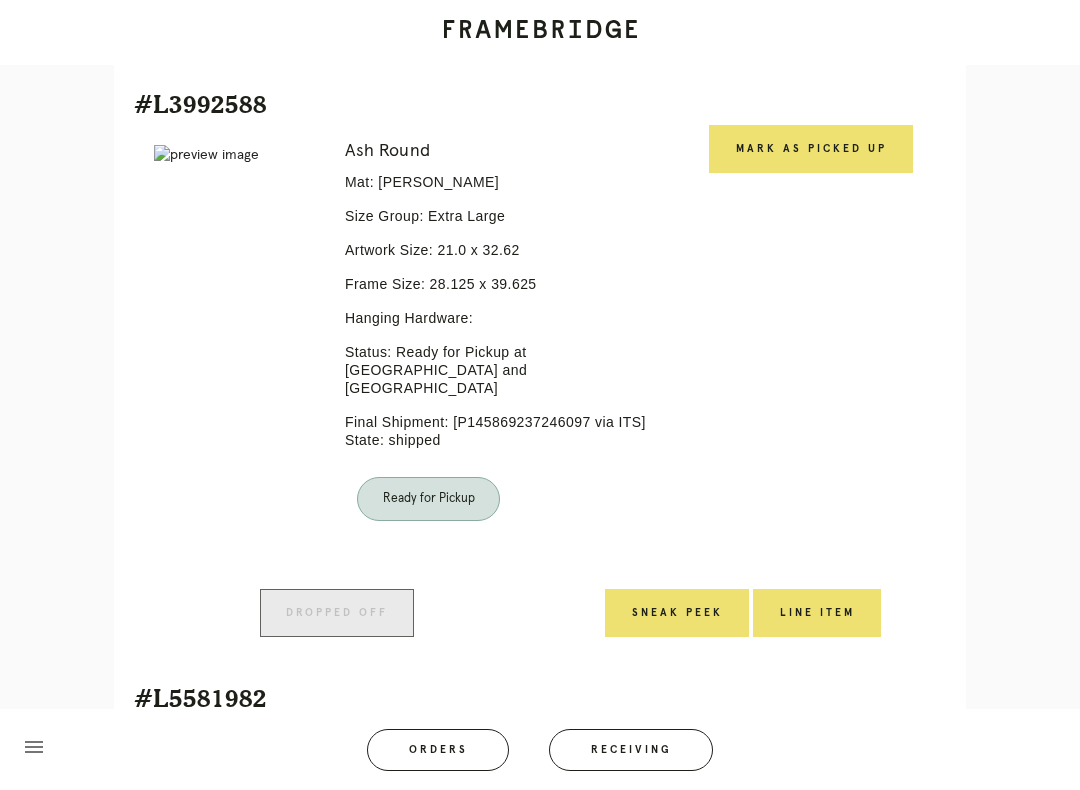 click on "Mark as Picked Up" at bounding box center [811, 149] 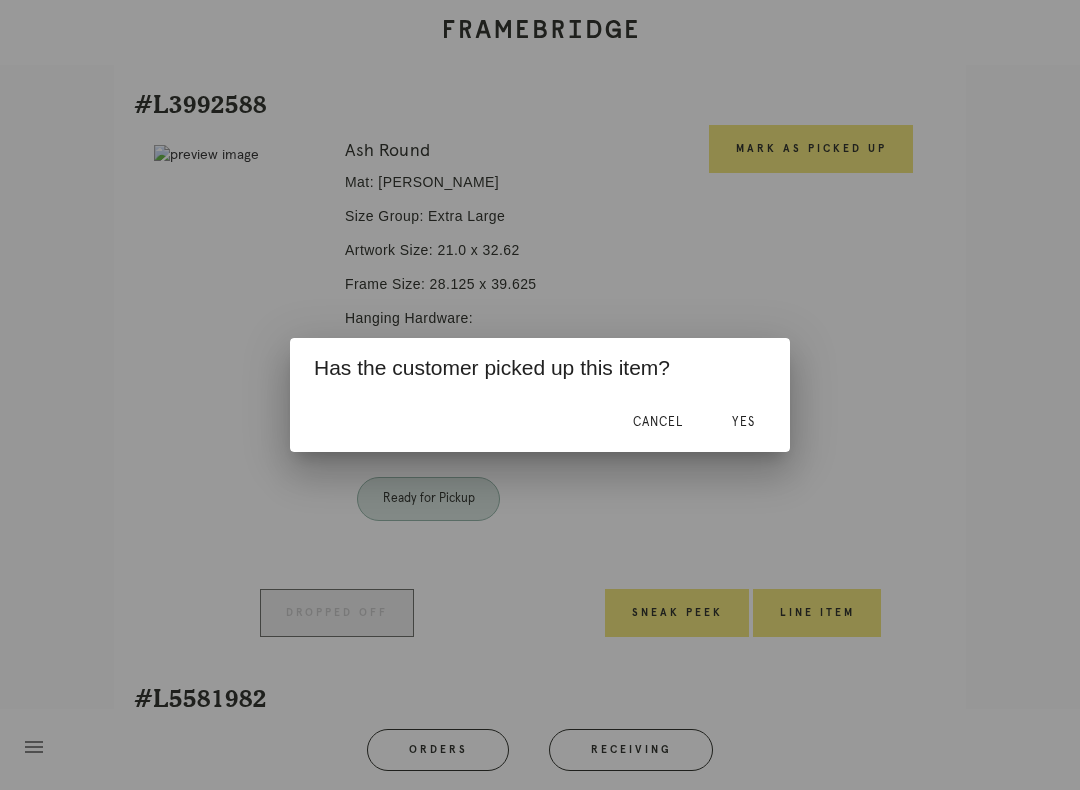 click on "Yes" at bounding box center [743, 422] 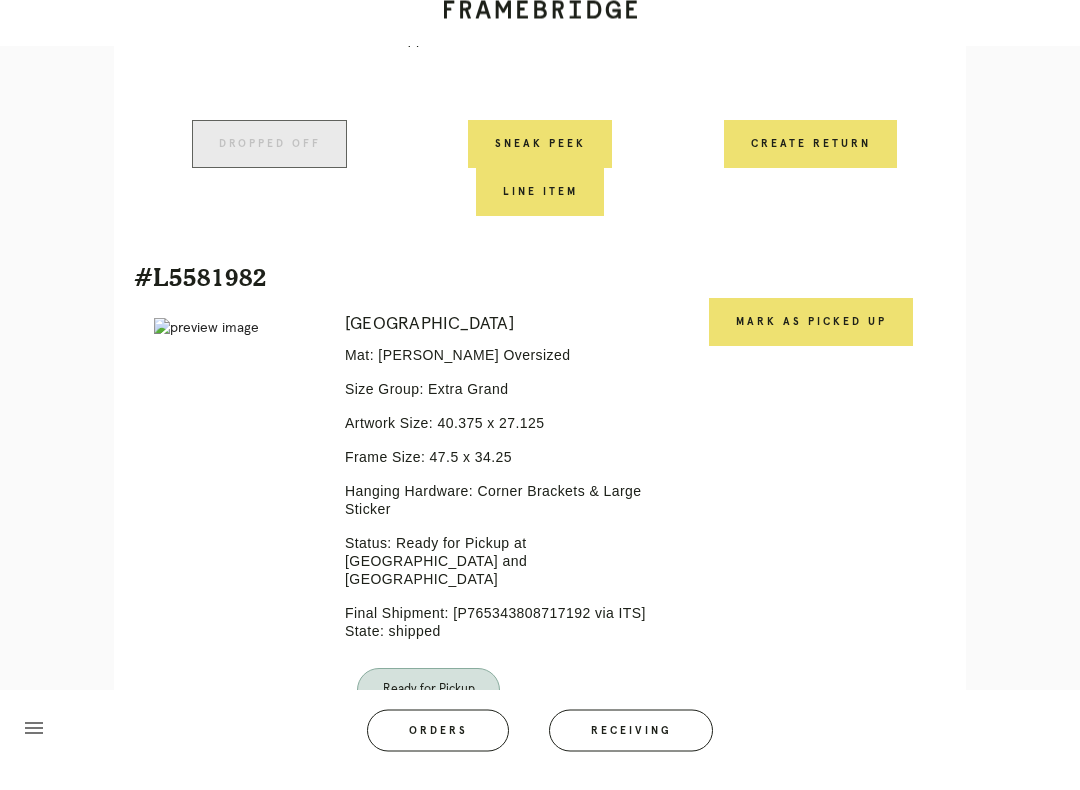 click on "Mark as Picked Up" at bounding box center (811, 342) 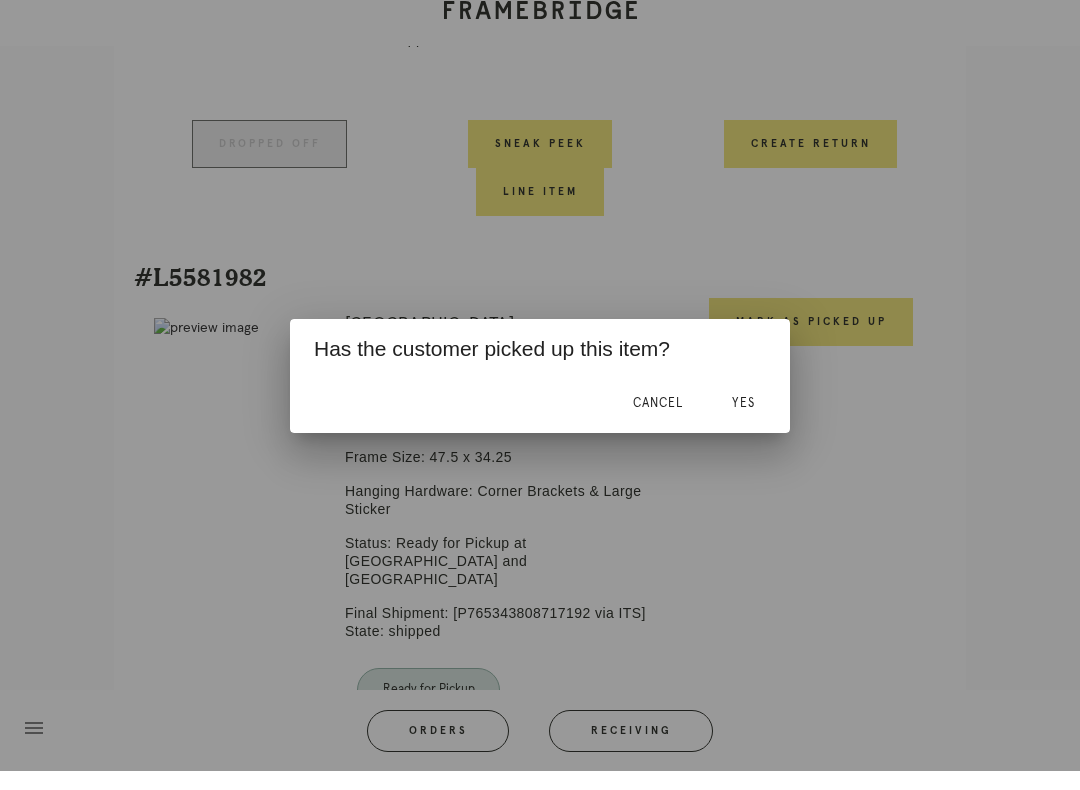 click on "Yes" at bounding box center [743, 422] 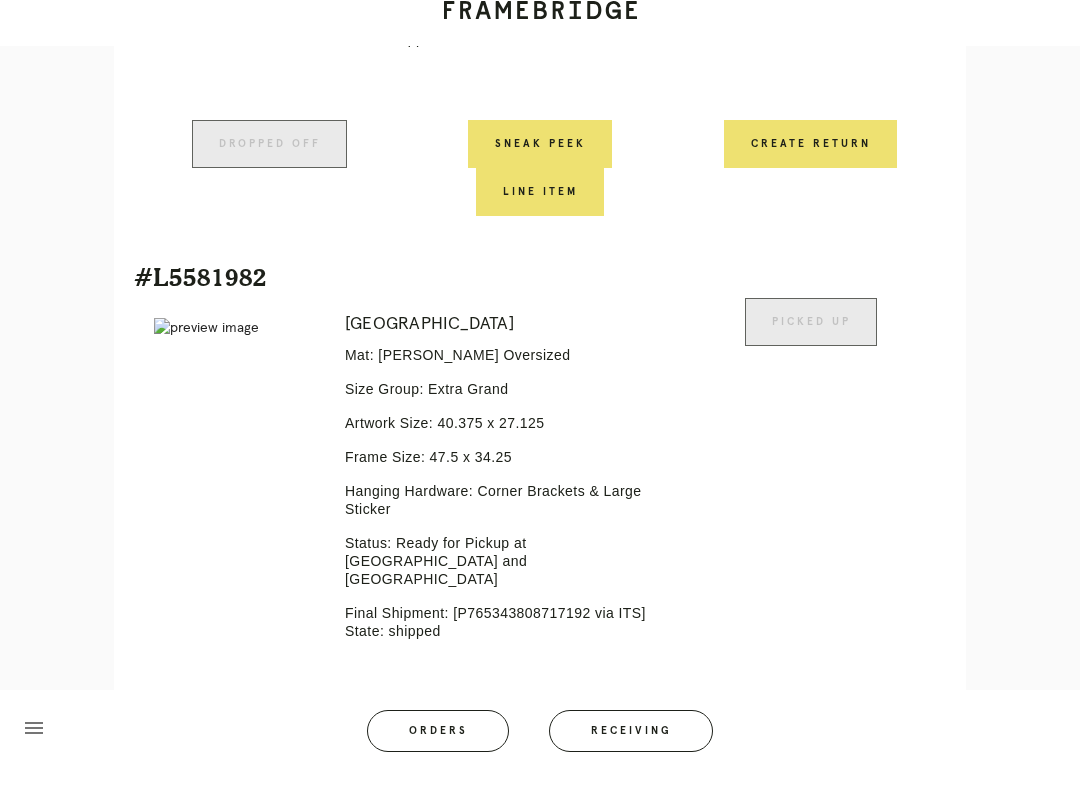click on "Picked Up" at bounding box center [810, 524] 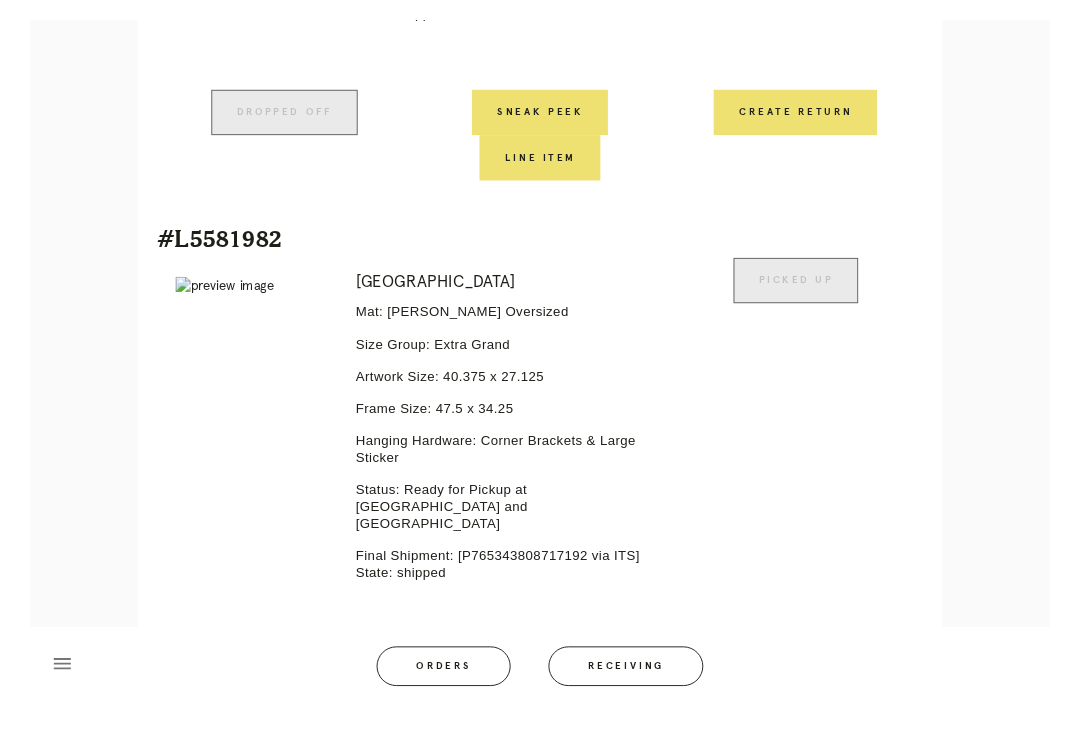 scroll, scrollTop: 896, scrollLeft: 0, axis: vertical 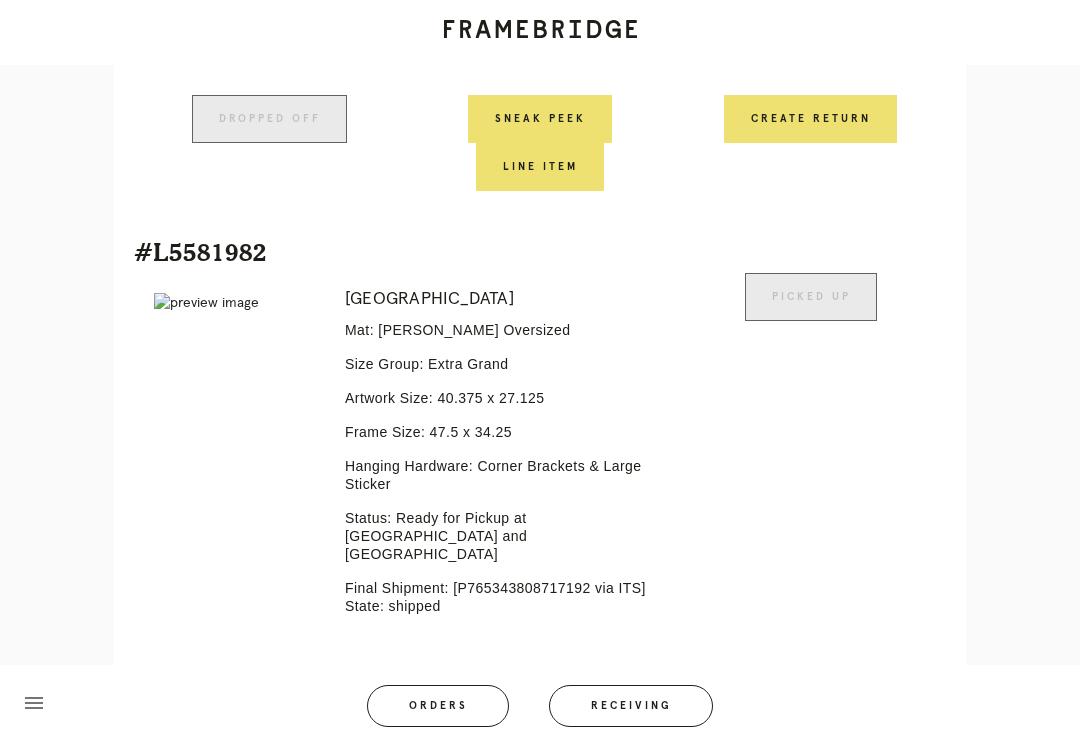 click on "Receiving" at bounding box center [631, 706] 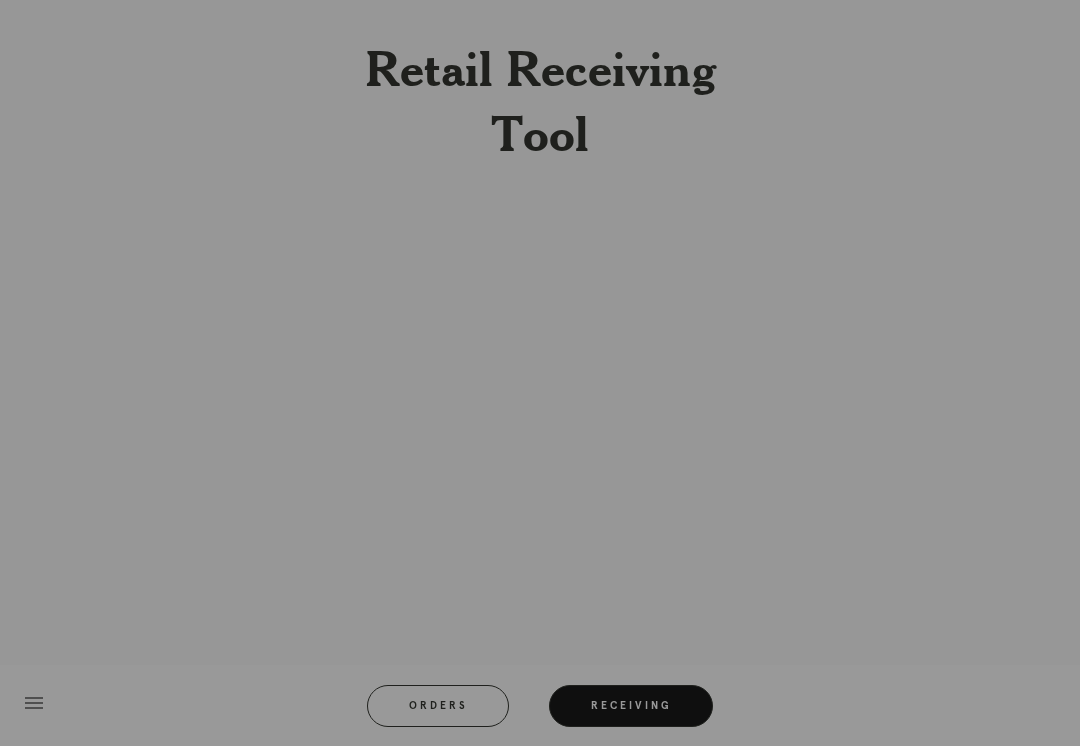 scroll, scrollTop: 0, scrollLeft: 0, axis: both 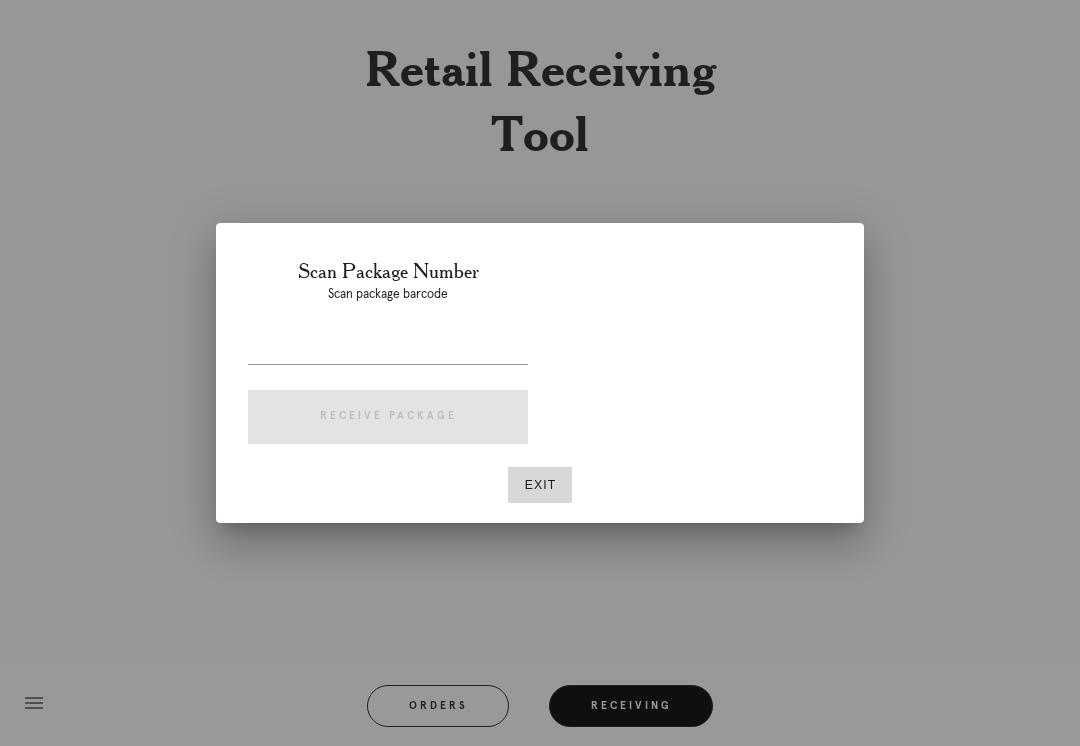 click at bounding box center [540, 373] 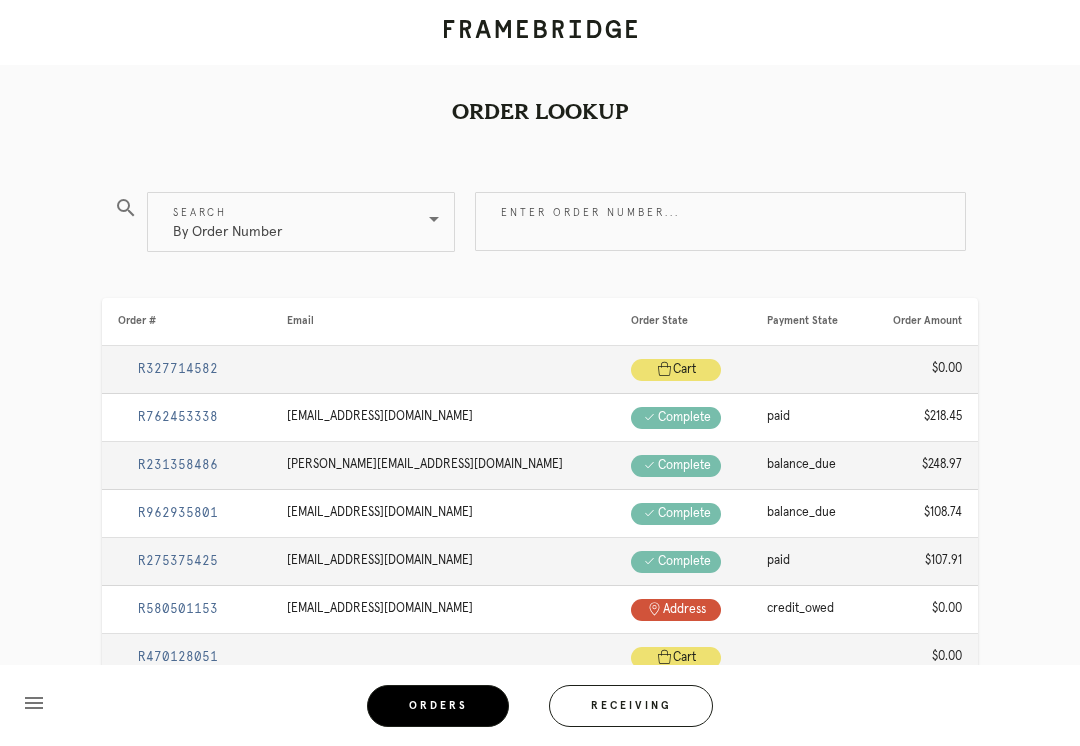 click on "Enter order number..." at bounding box center [720, 221] 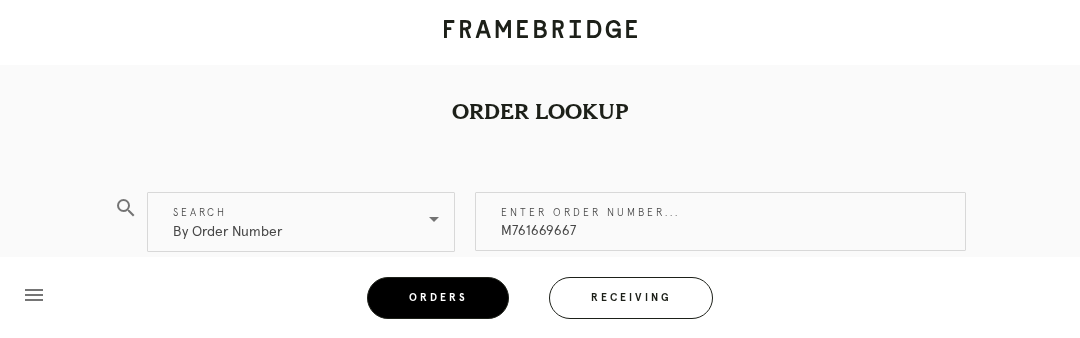 type on "M761669667" 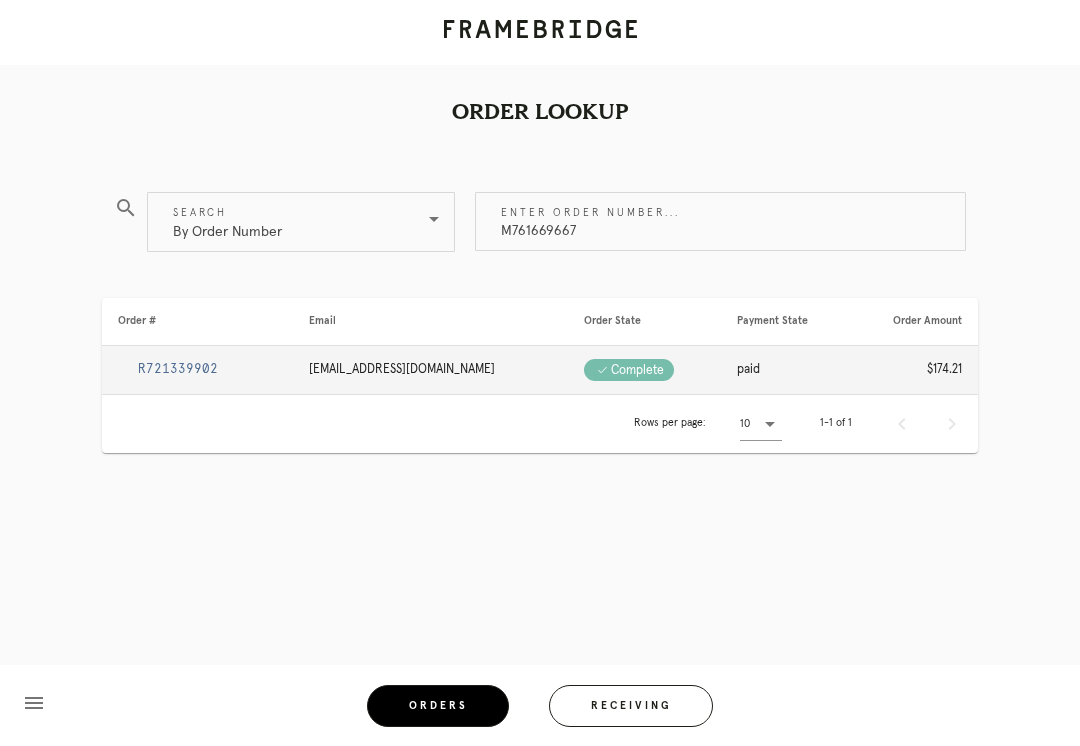click on "R721339902" at bounding box center [178, 369] 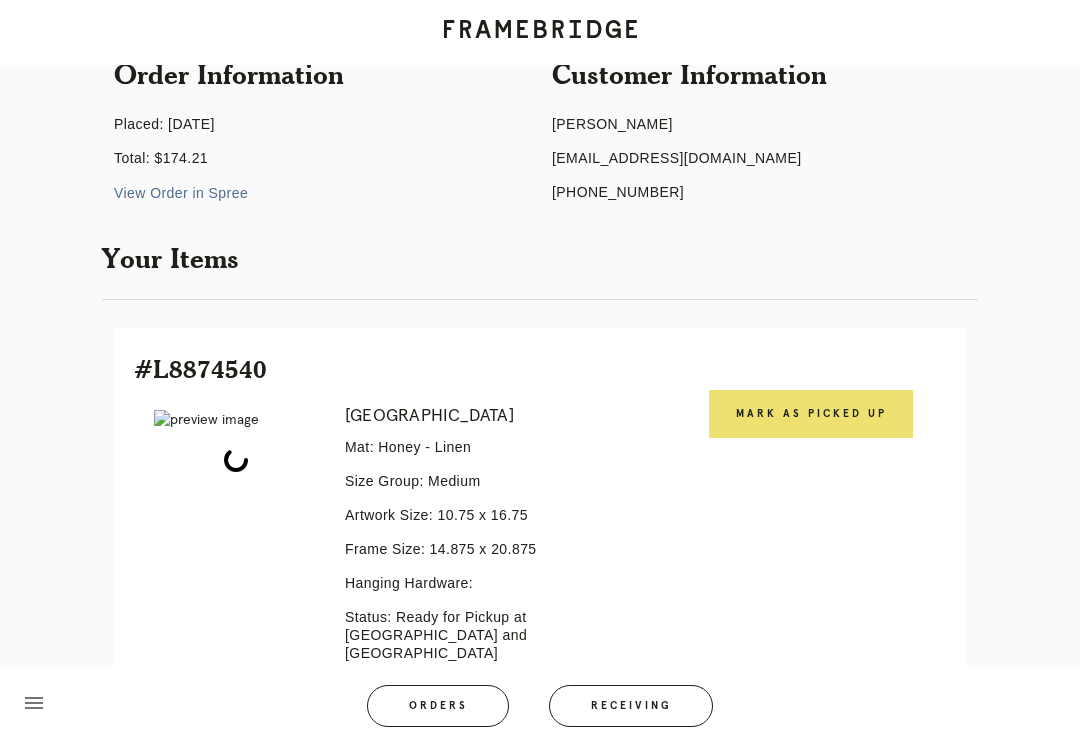 scroll, scrollTop: 206, scrollLeft: 0, axis: vertical 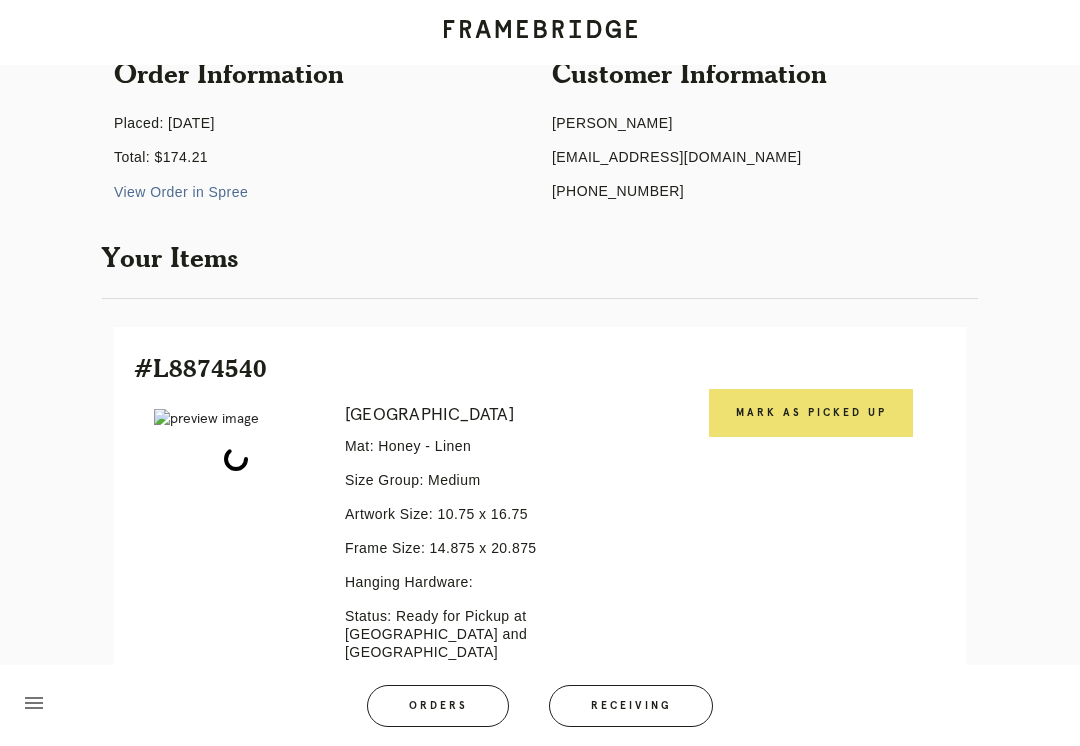 click on "Mark as Picked Up" at bounding box center [811, 413] 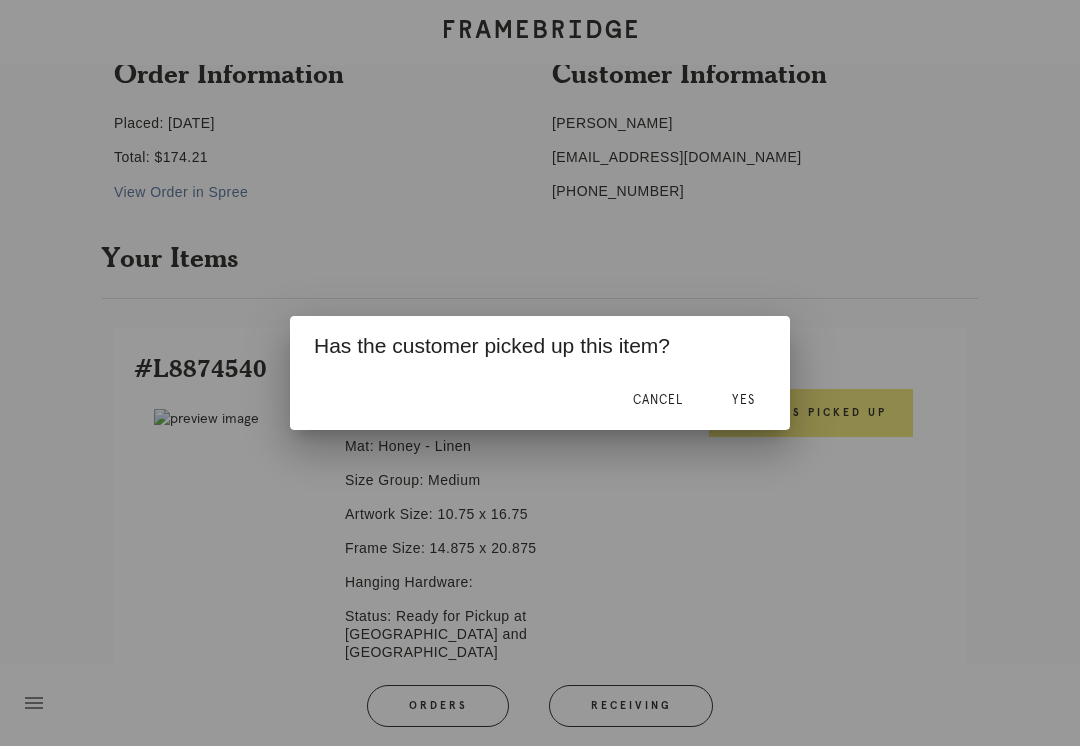 click on "Yes" at bounding box center [743, 400] 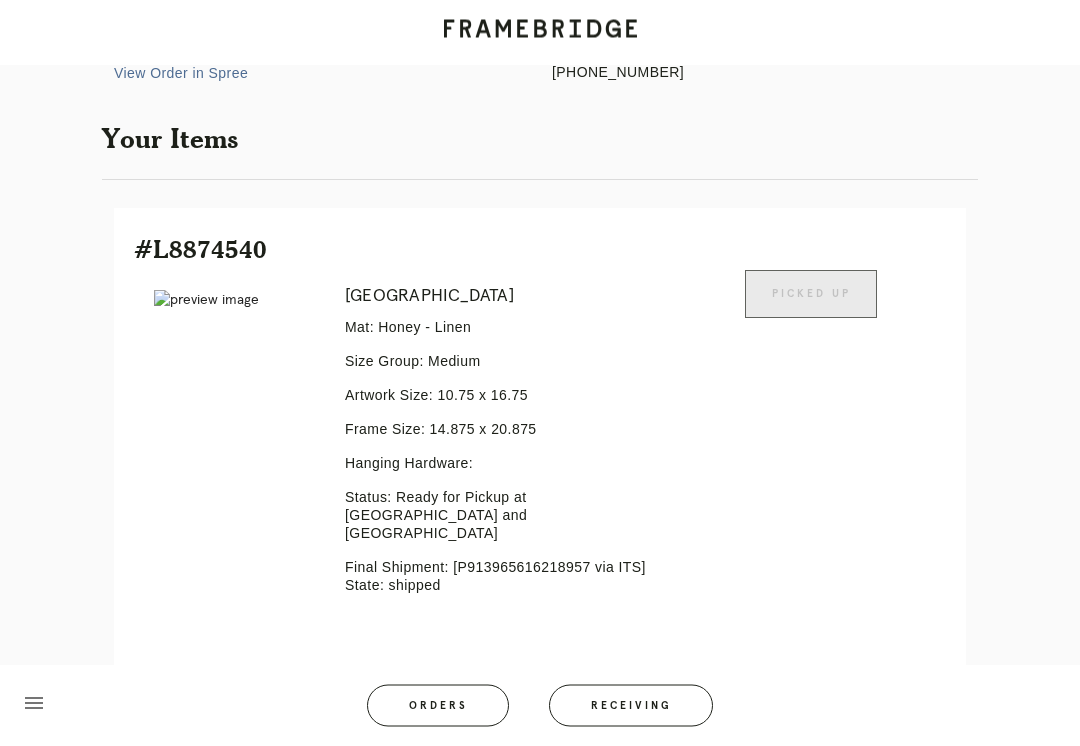 scroll, scrollTop: 428, scrollLeft: 0, axis: vertical 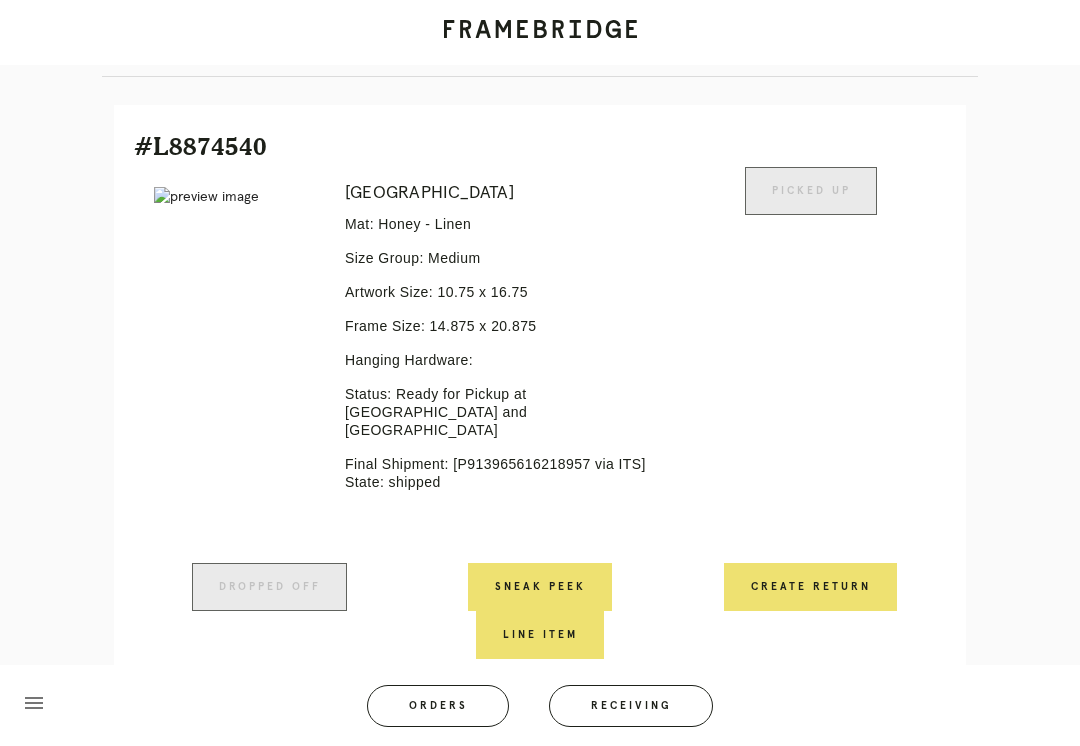 click on "Orders" at bounding box center [438, 706] 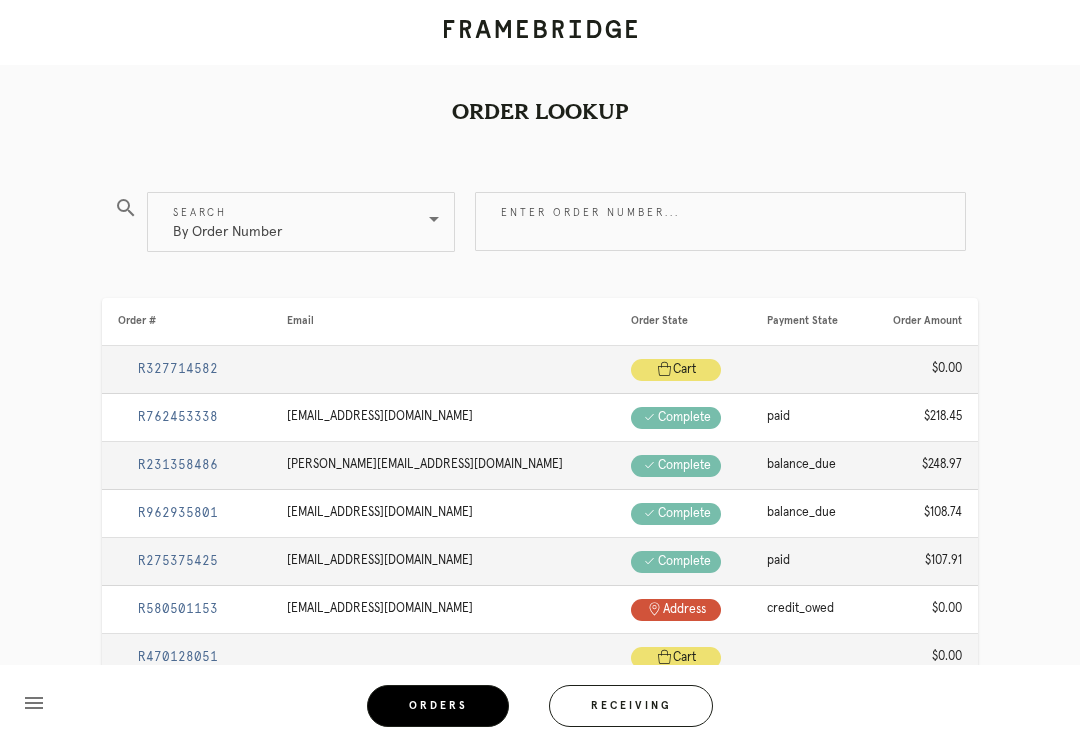 click on "Receiving" at bounding box center (631, 706) 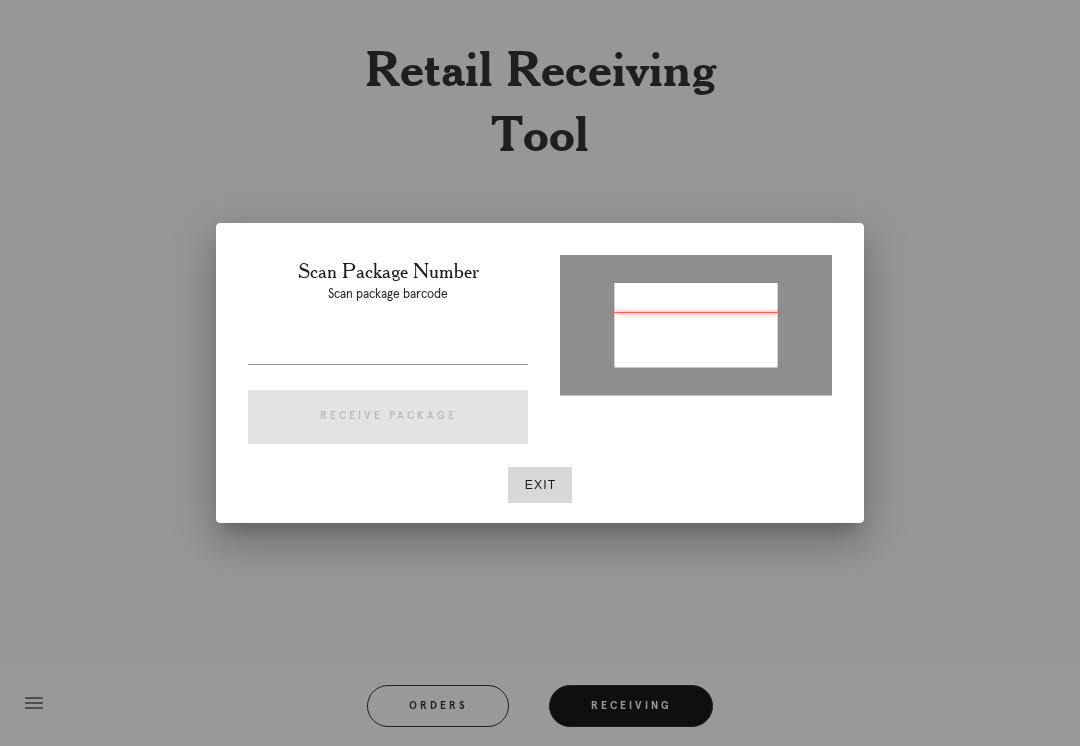 type on "88403373" 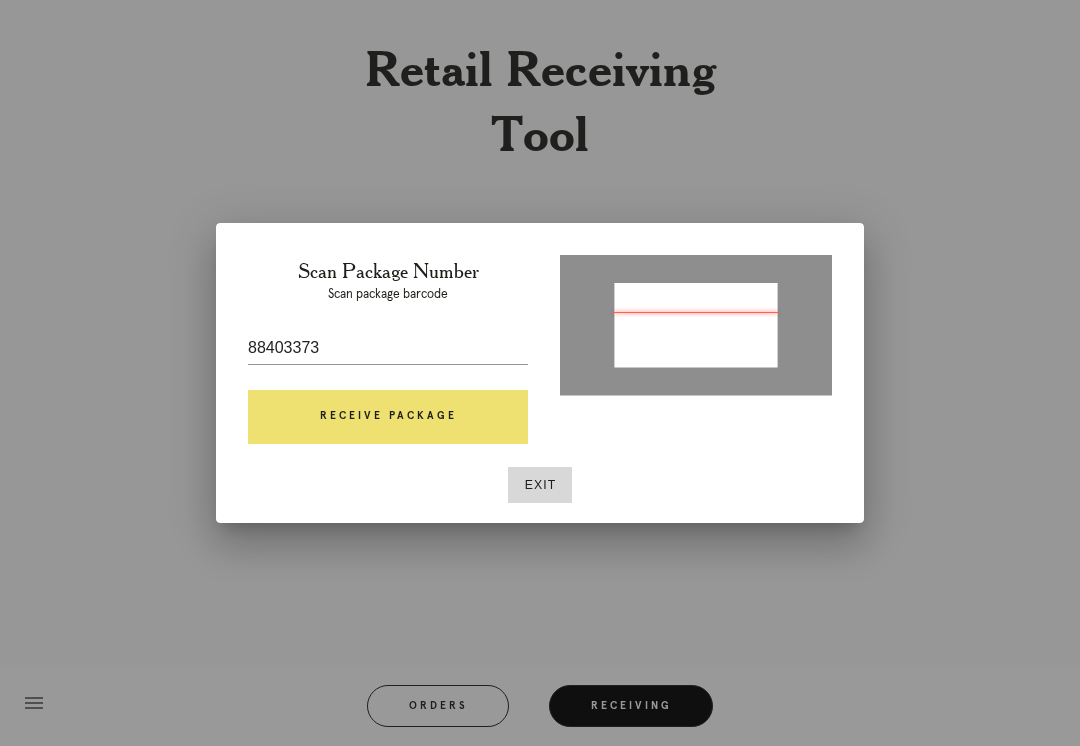 click on "Exit" at bounding box center (540, 485) 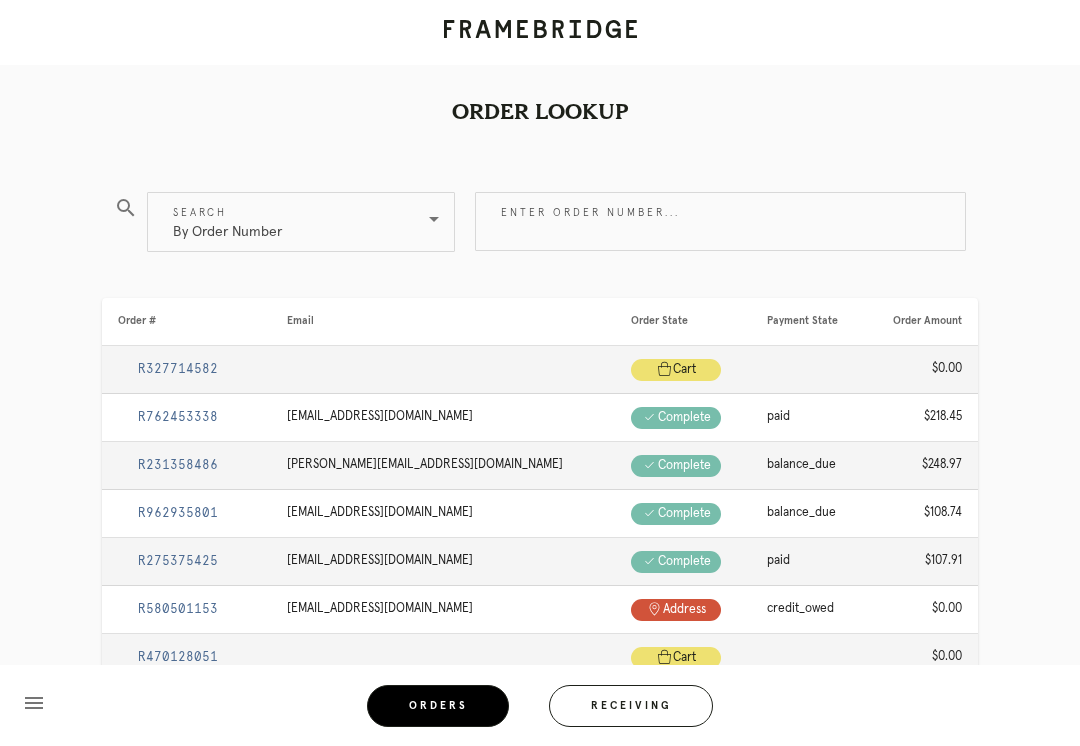click on "Receiving" at bounding box center (631, 706) 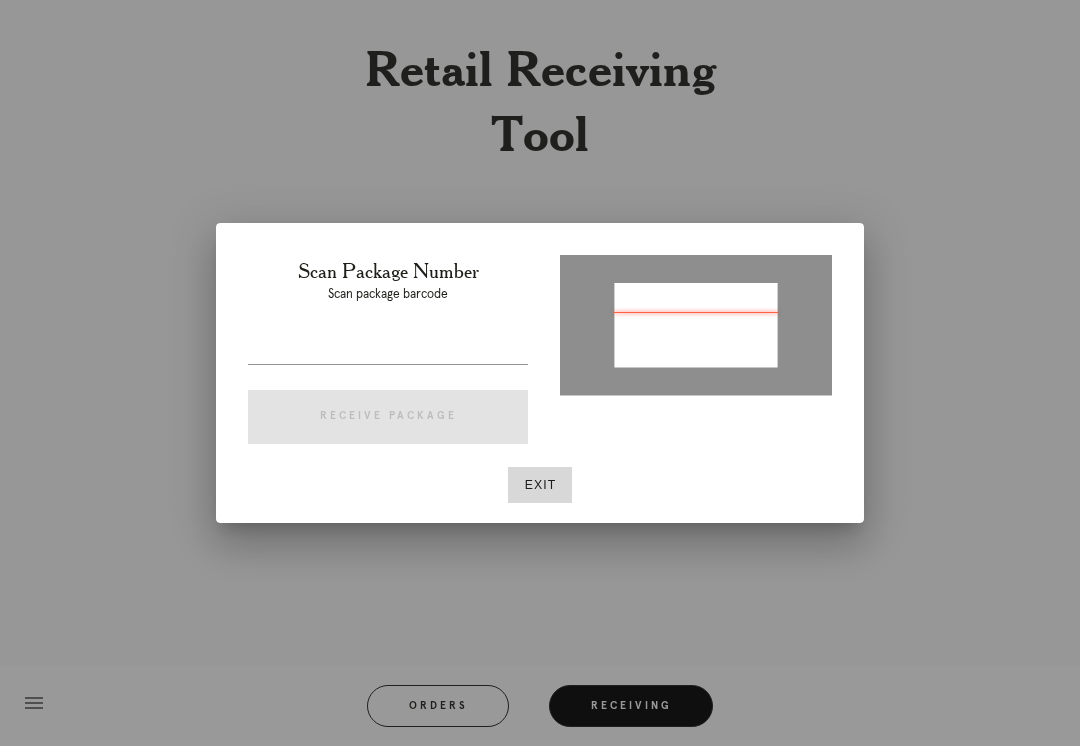 type on "P292623582980513" 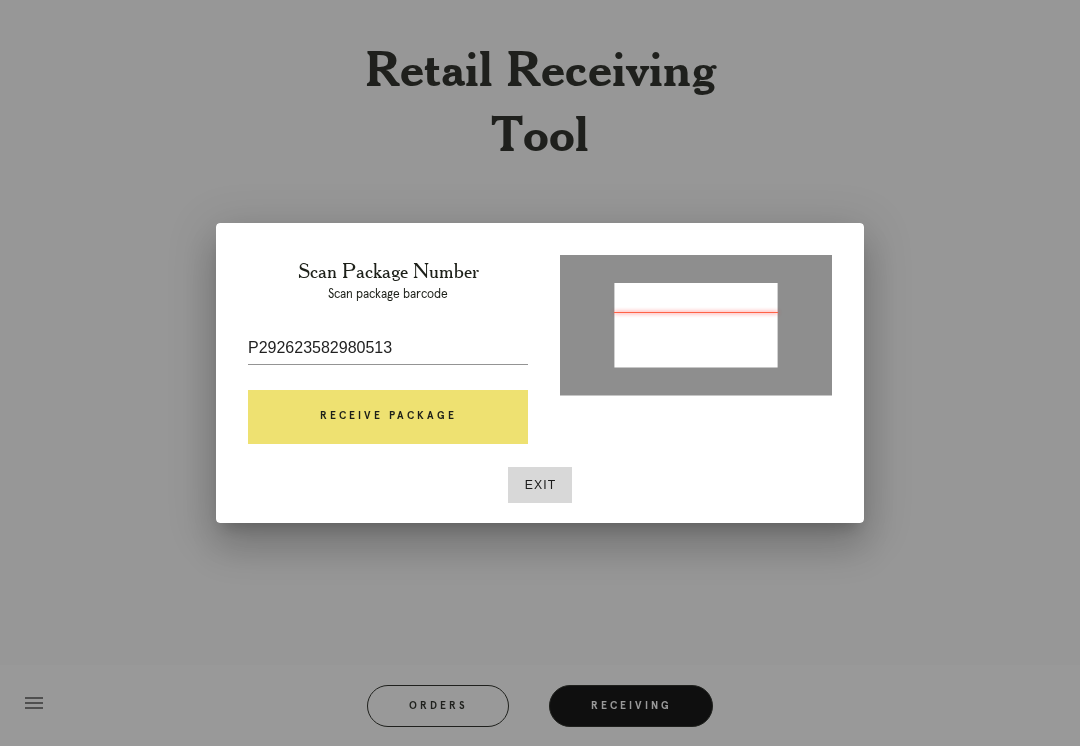 click on "Receive Package" at bounding box center [388, 417] 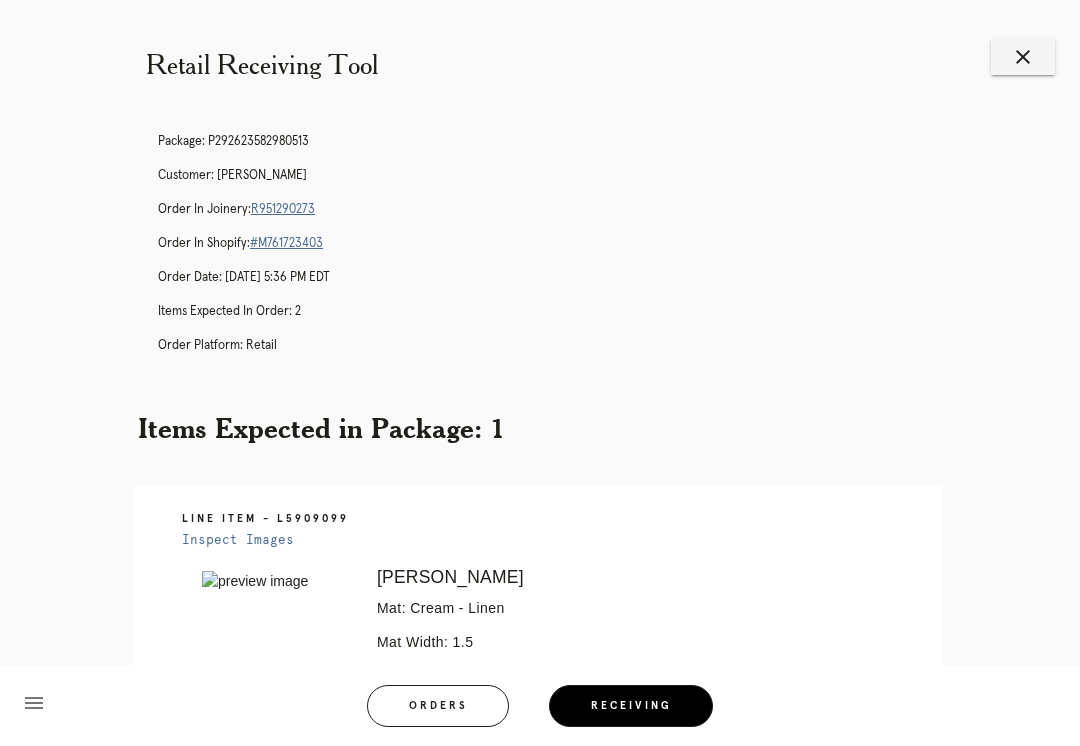 click on "R951290273" at bounding box center (283, 209) 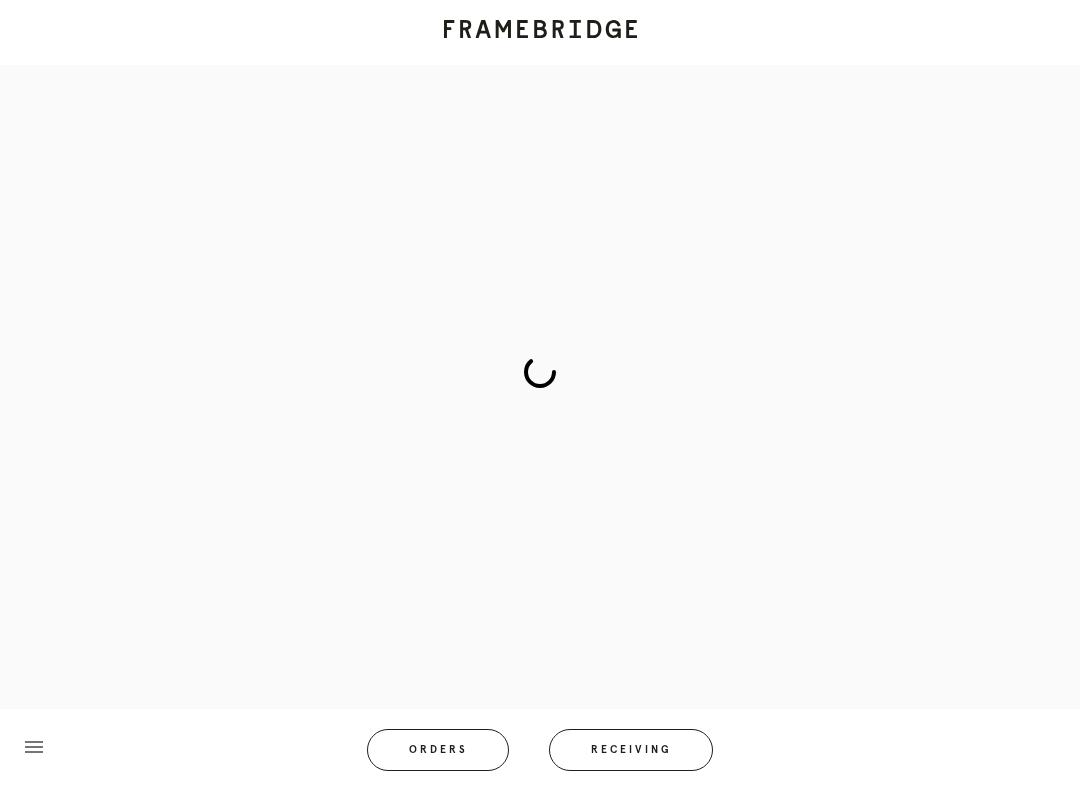 scroll, scrollTop: 0, scrollLeft: 0, axis: both 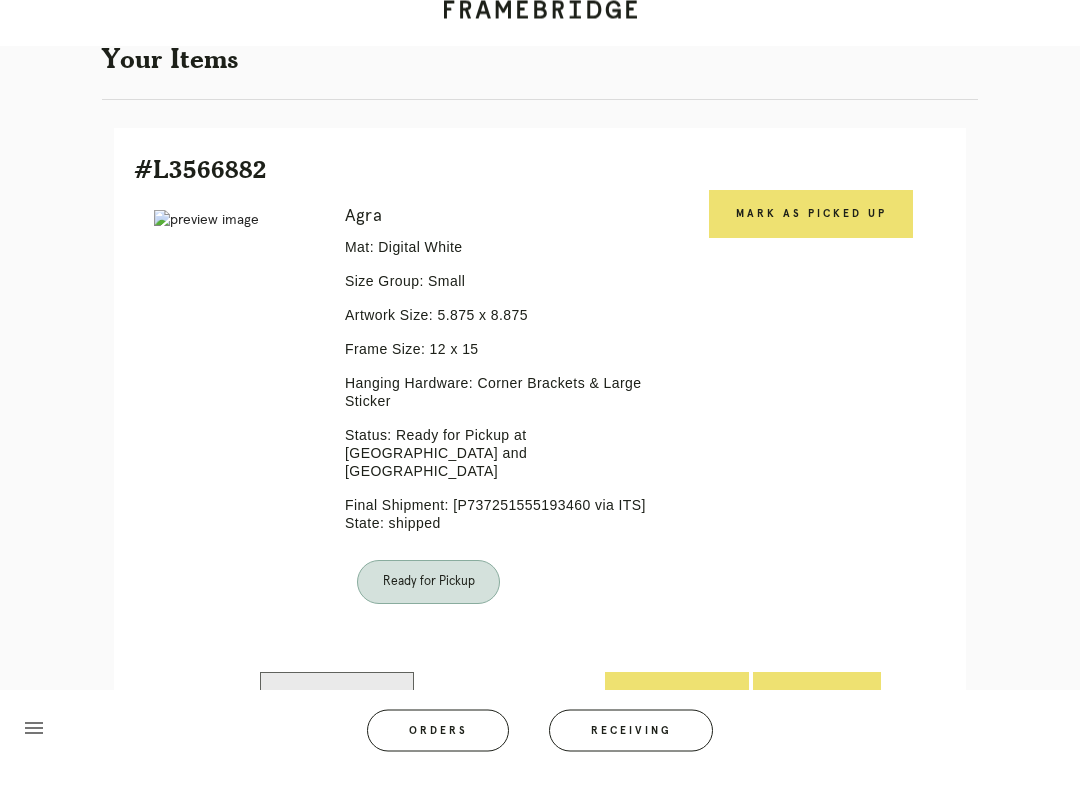 click on "Mark as Picked Up" at bounding box center (811, 234) 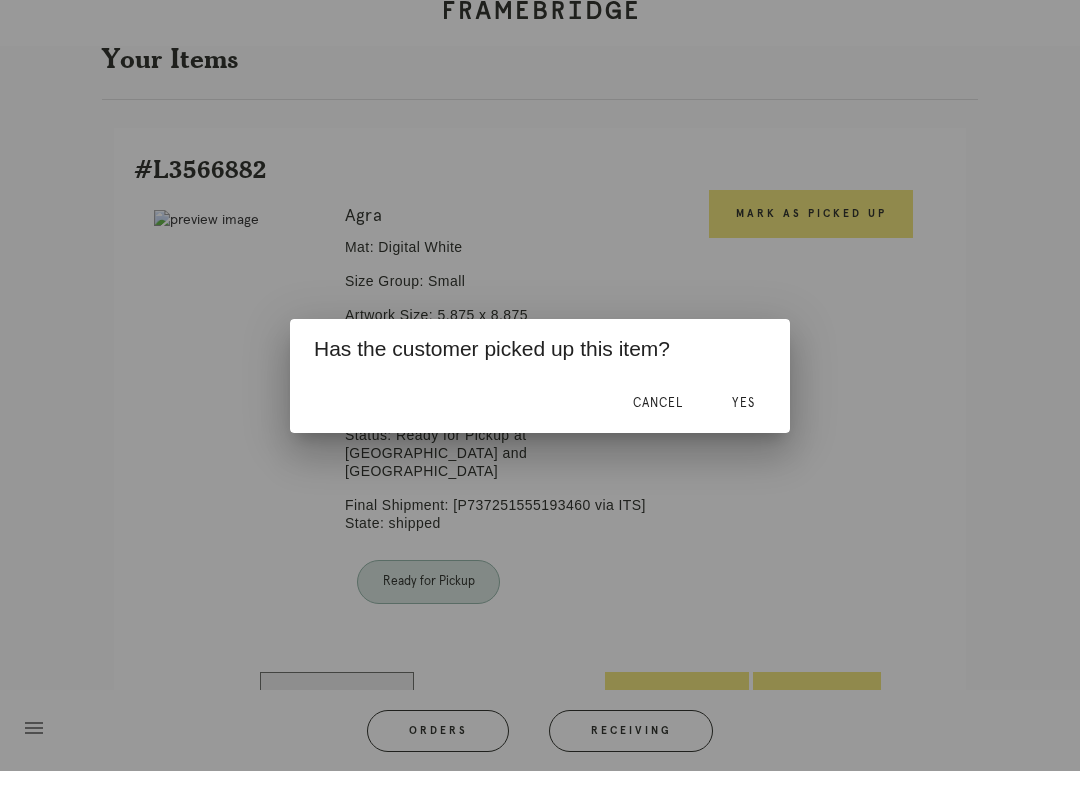click on "Yes" at bounding box center [743, 422] 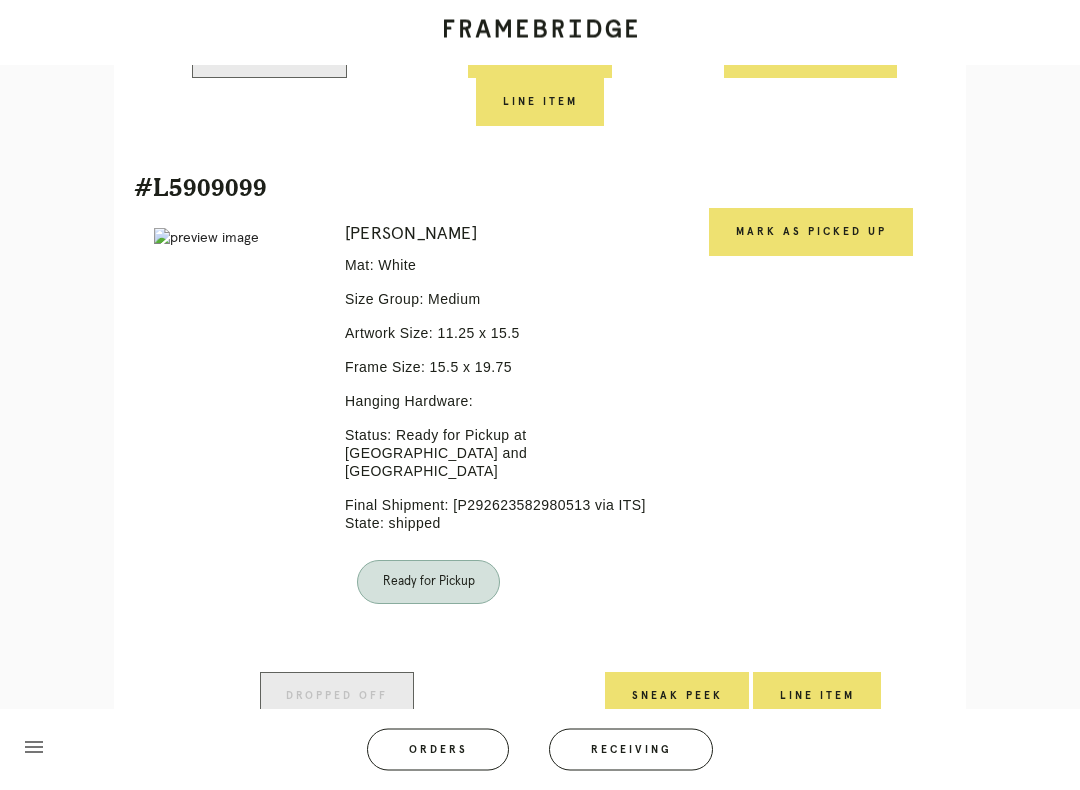 scroll, scrollTop: 964, scrollLeft: 0, axis: vertical 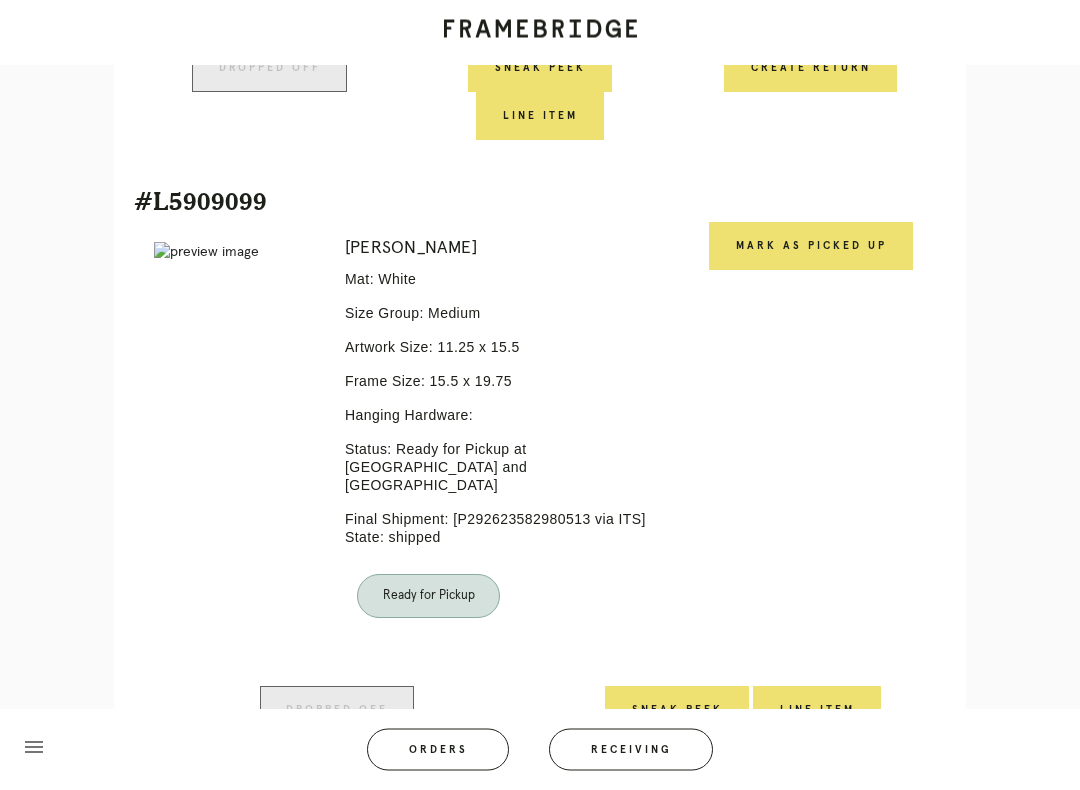 click on "Mark as Picked Up" at bounding box center [811, 247] 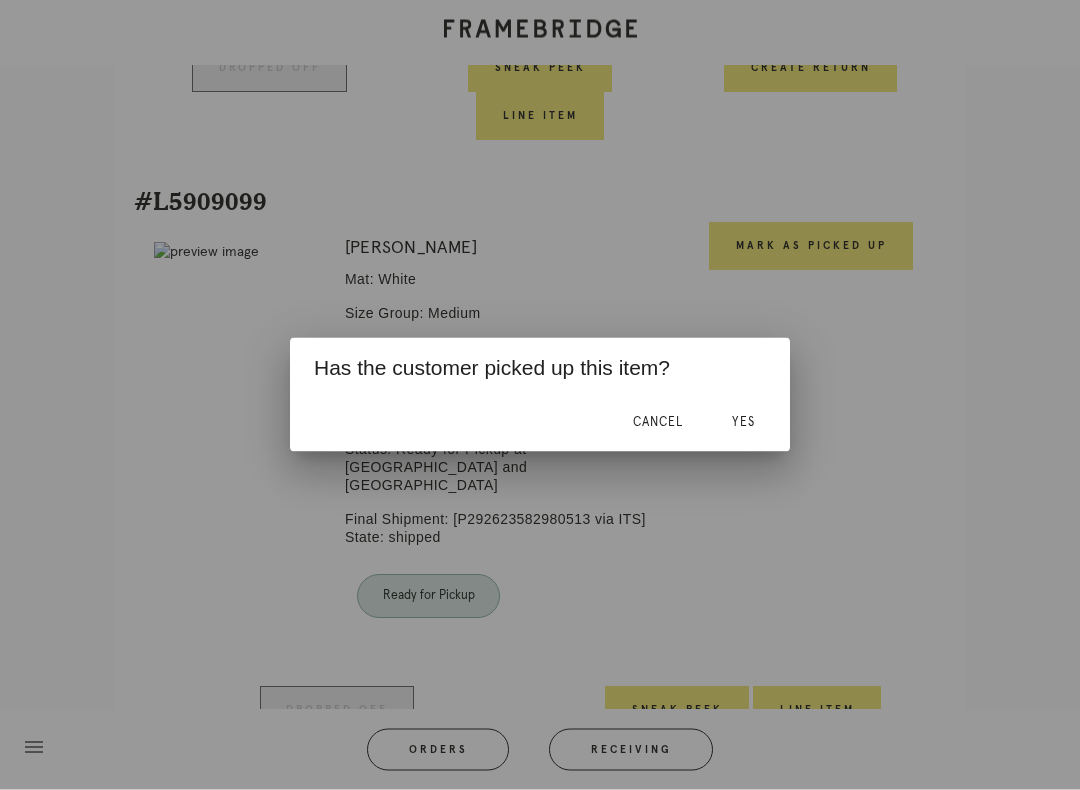click on "Yes" at bounding box center [743, 422] 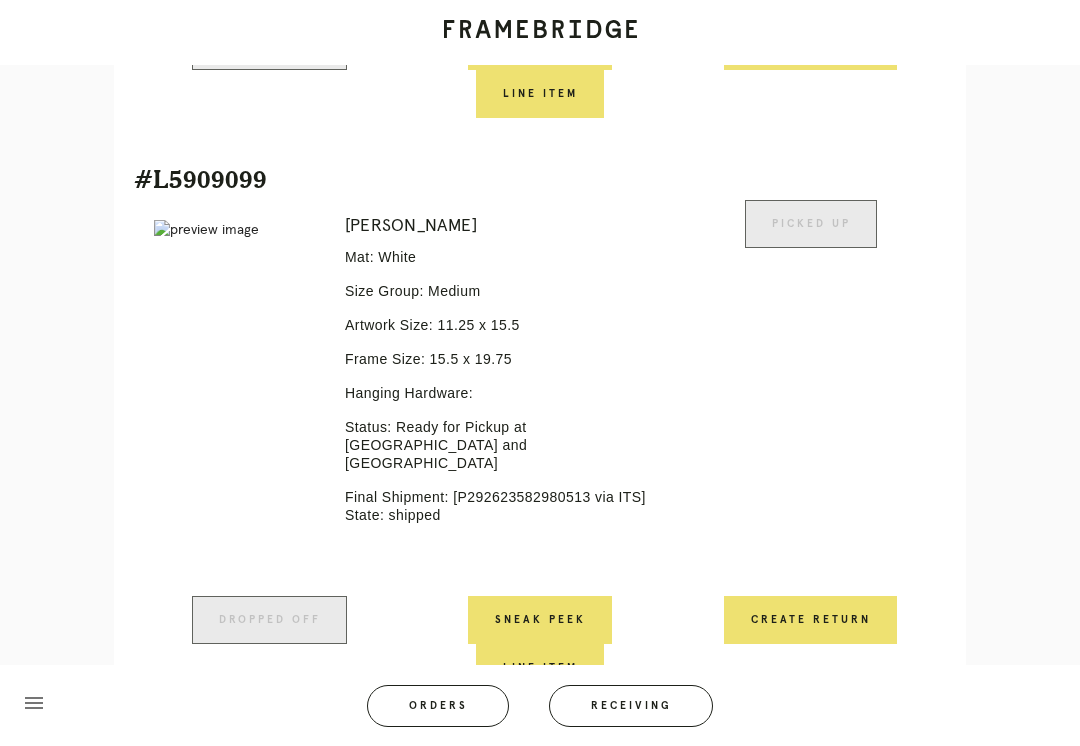 scroll, scrollTop: 990, scrollLeft: 0, axis: vertical 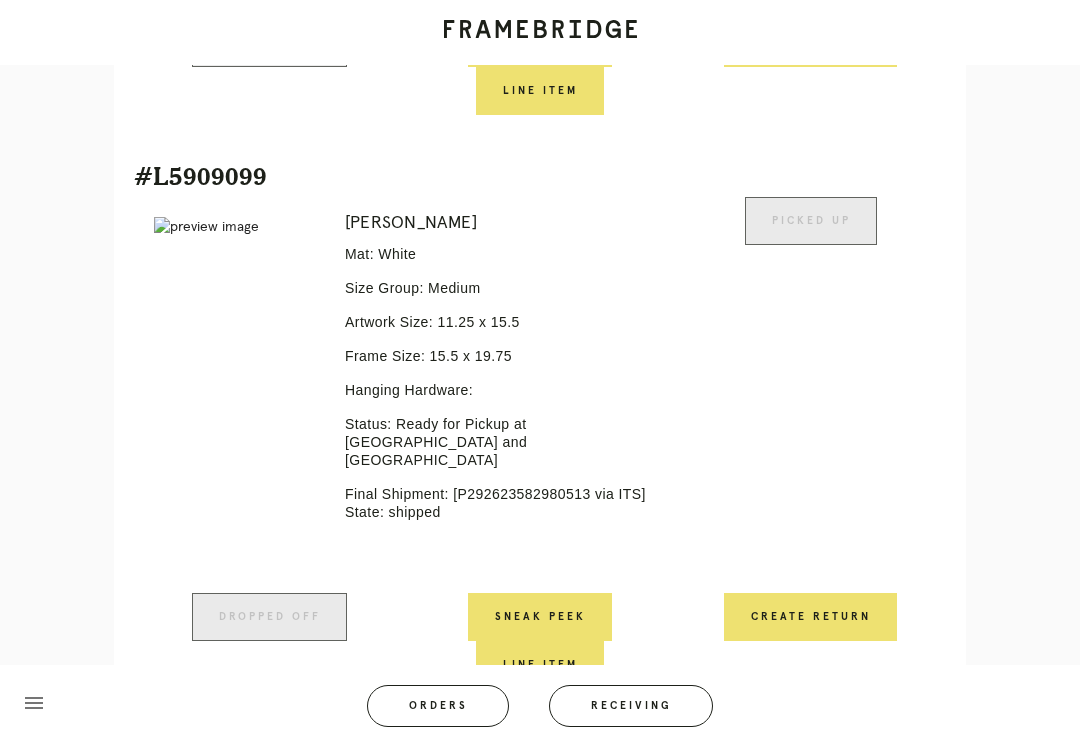 click on "Orders" at bounding box center [438, 706] 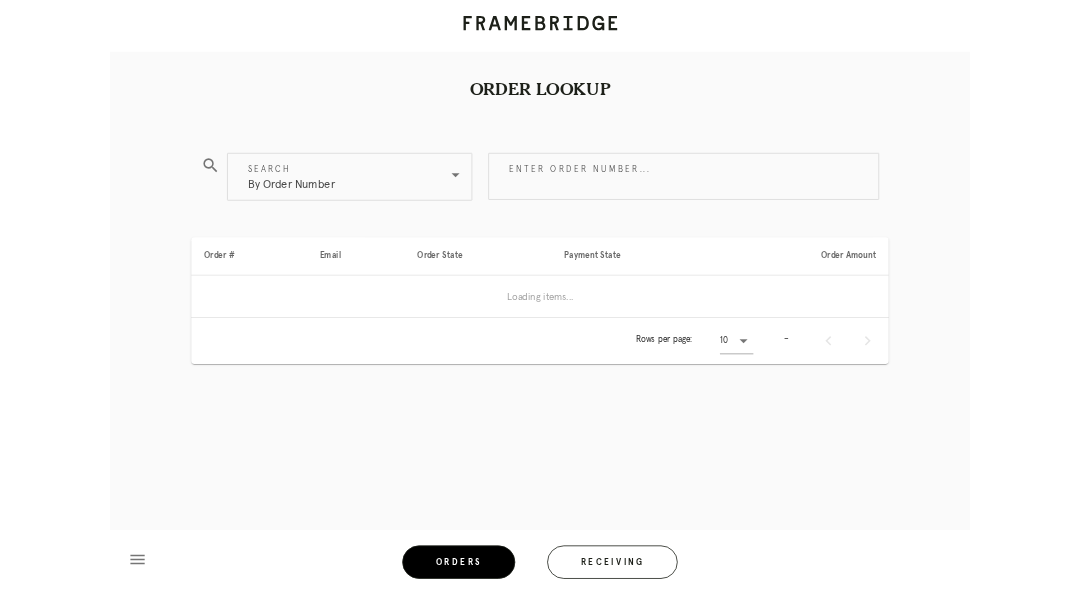 scroll, scrollTop: 25, scrollLeft: 0, axis: vertical 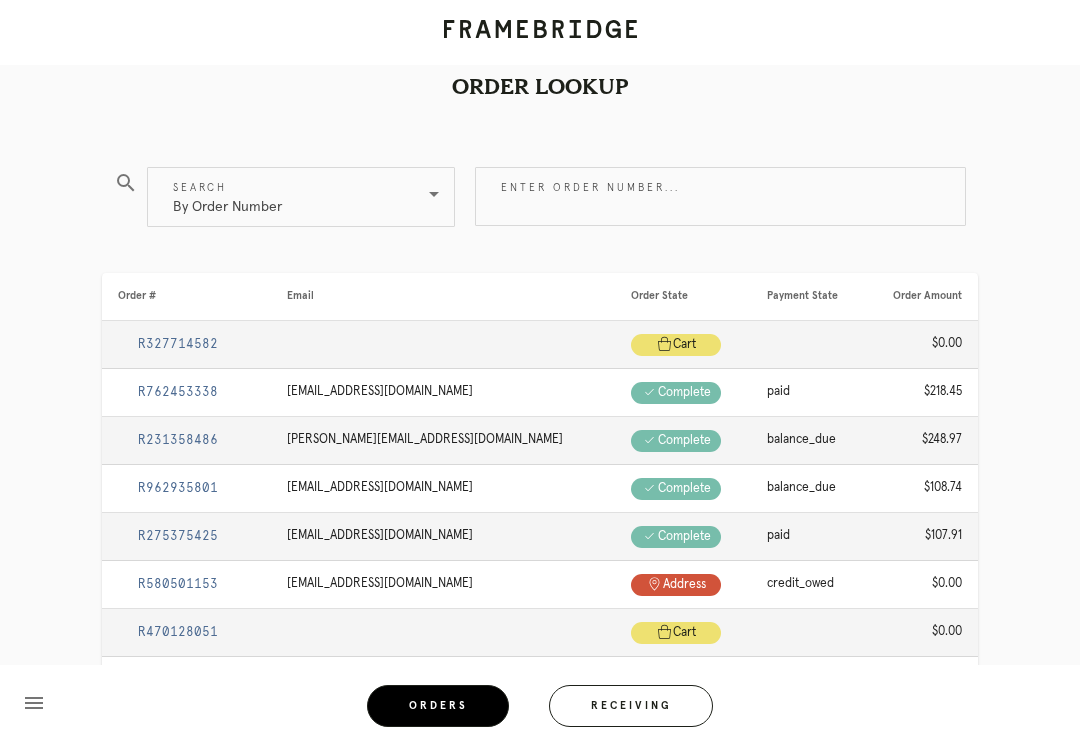 click on "Enter order number..." at bounding box center (720, 196) 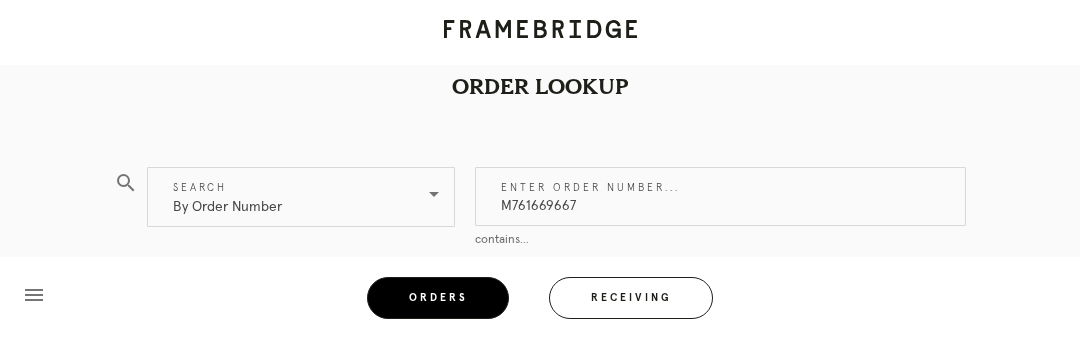 type on "M761669667" 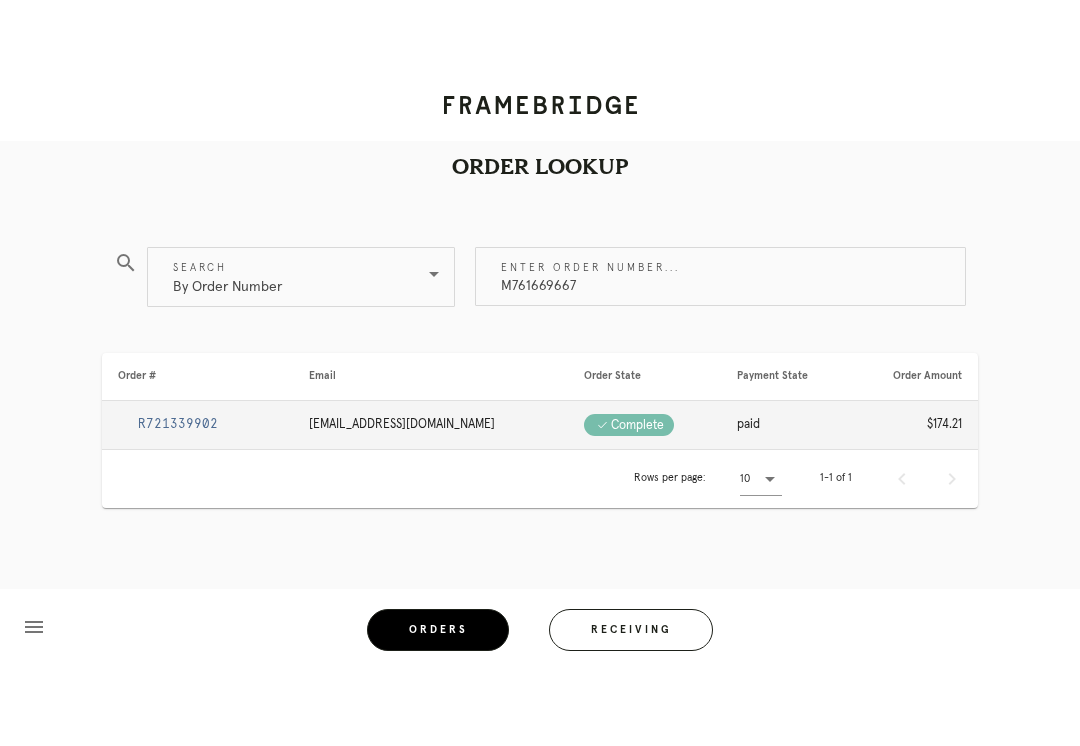 scroll, scrollTop: 0, scrollLeft: 0, axis: both 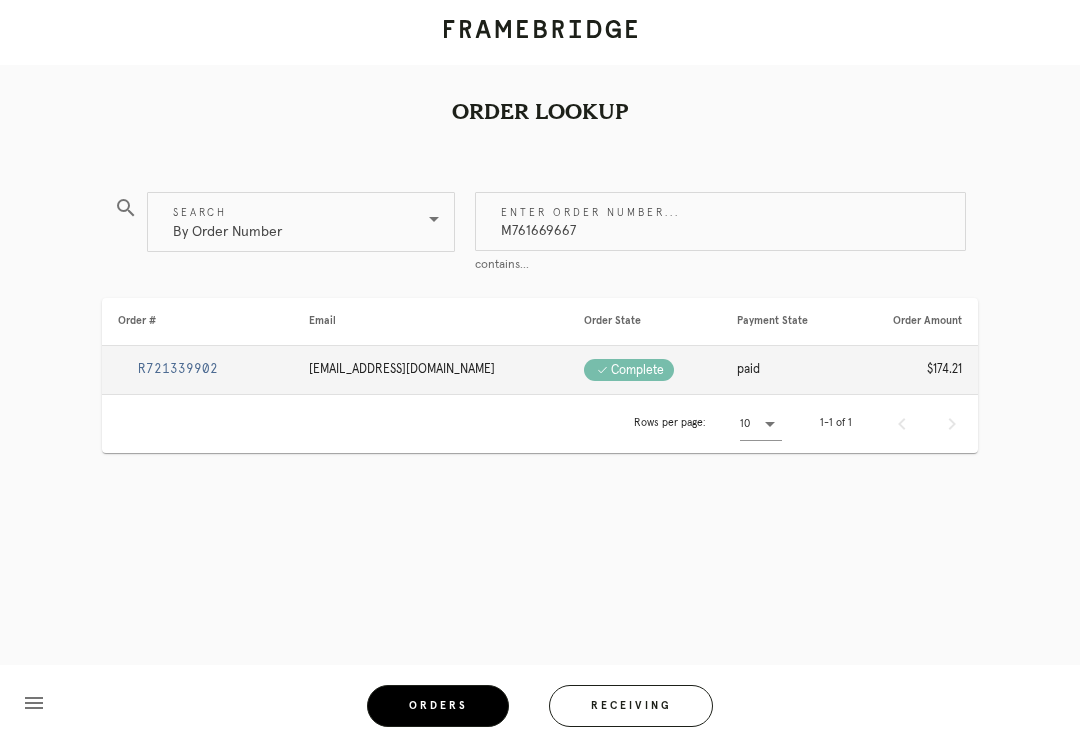 click on "R721339902" at bounding box center [178, 369] 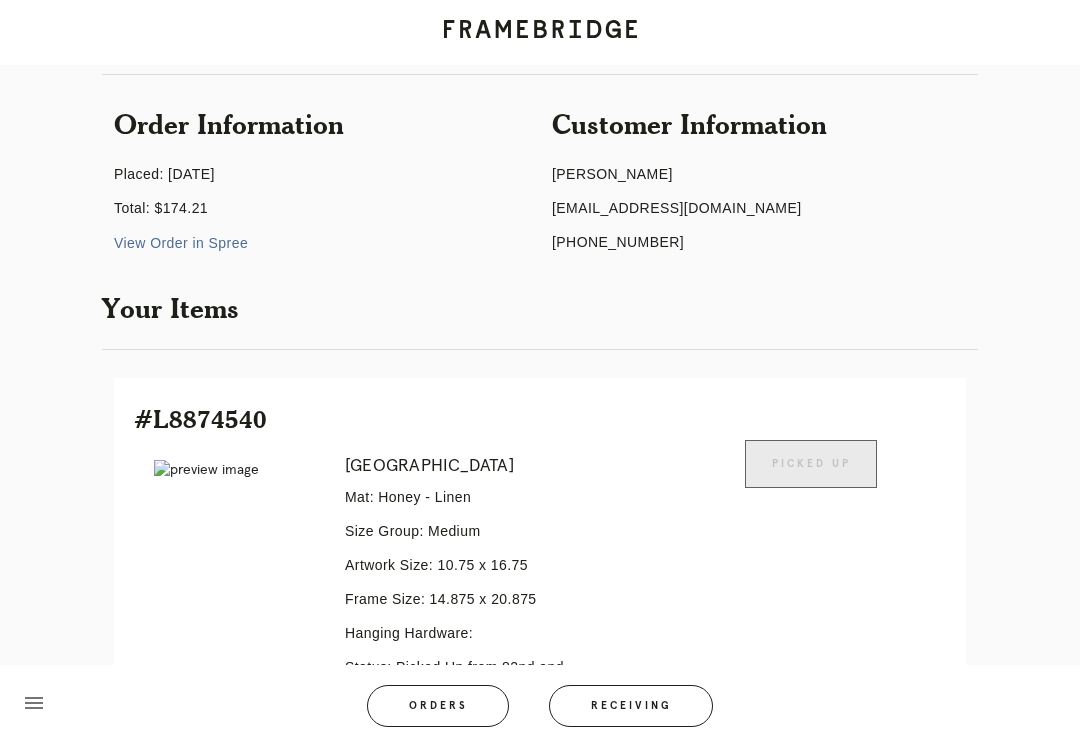 scroll, scrollTop: 0, scrollLeft: 0, axis: both 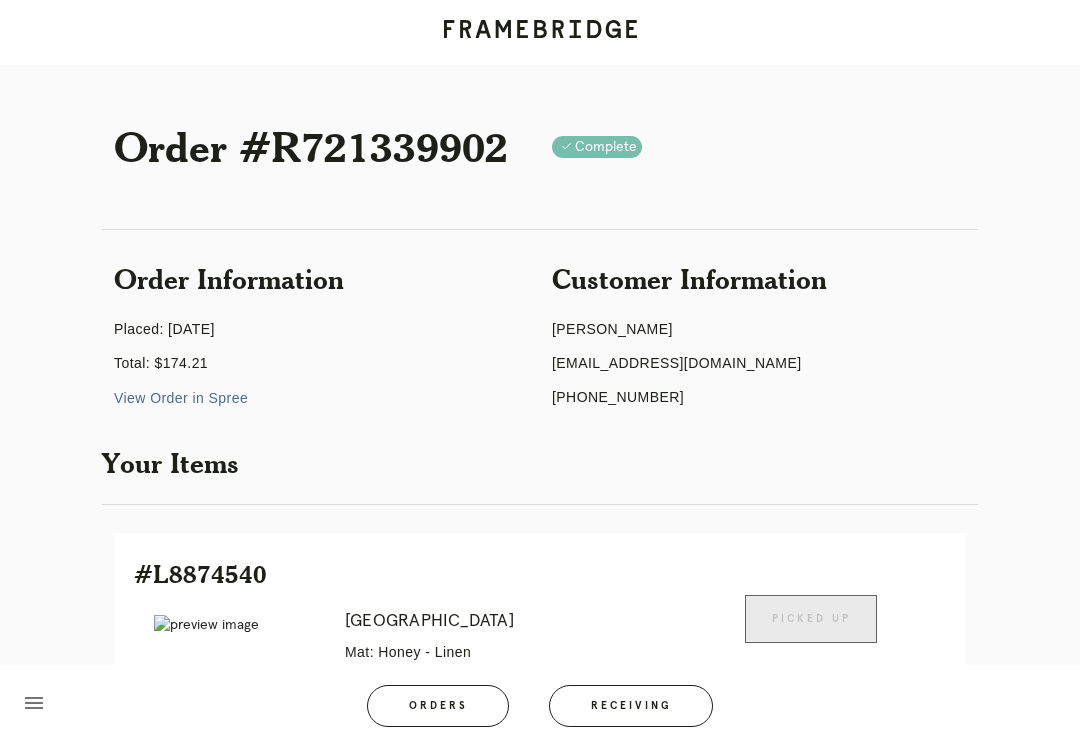 click on "Receiving" at bounding box center [631, 706] 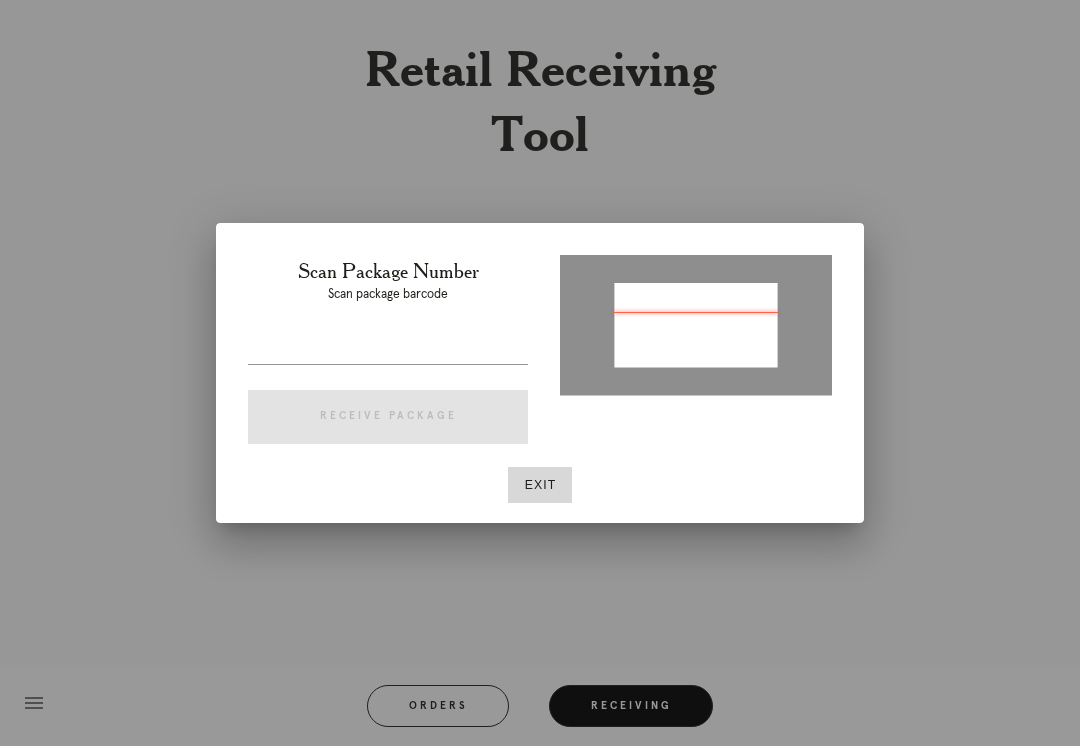 type on "P639735846839434" 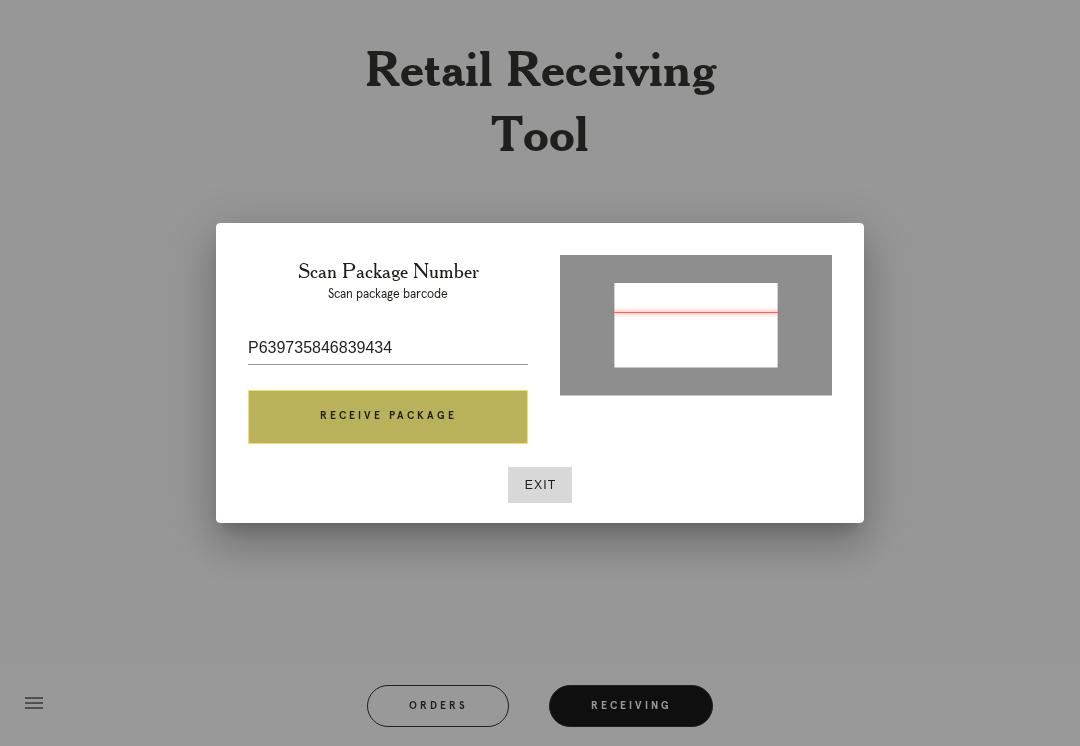 click on "Receive Package" at bounding box center (388, 417) 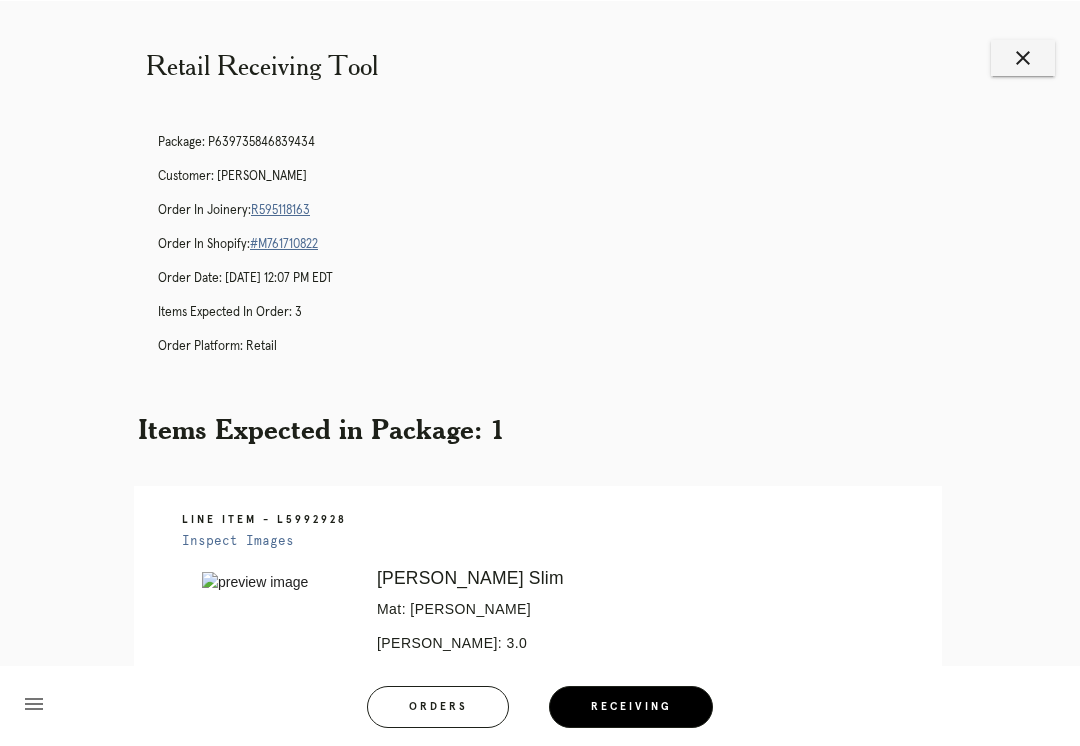 scroll, scrollTop: 1, scrollLeft: 0, axis: vertical 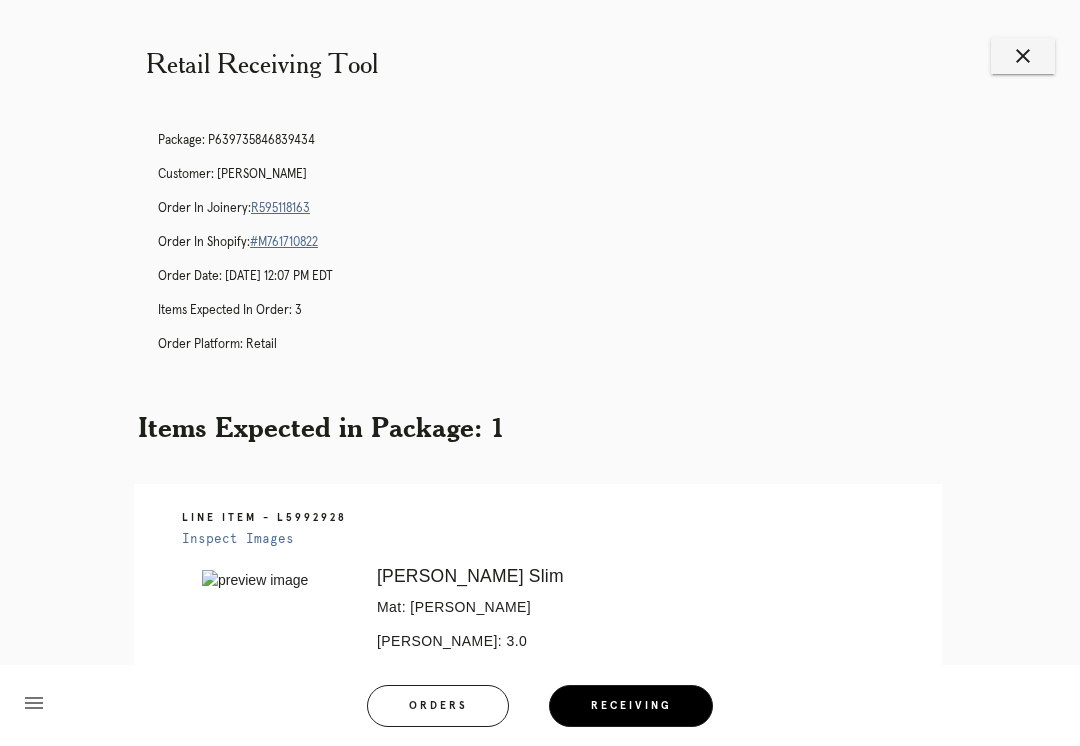 click on "R595118163" at bounding box center (280, 208) 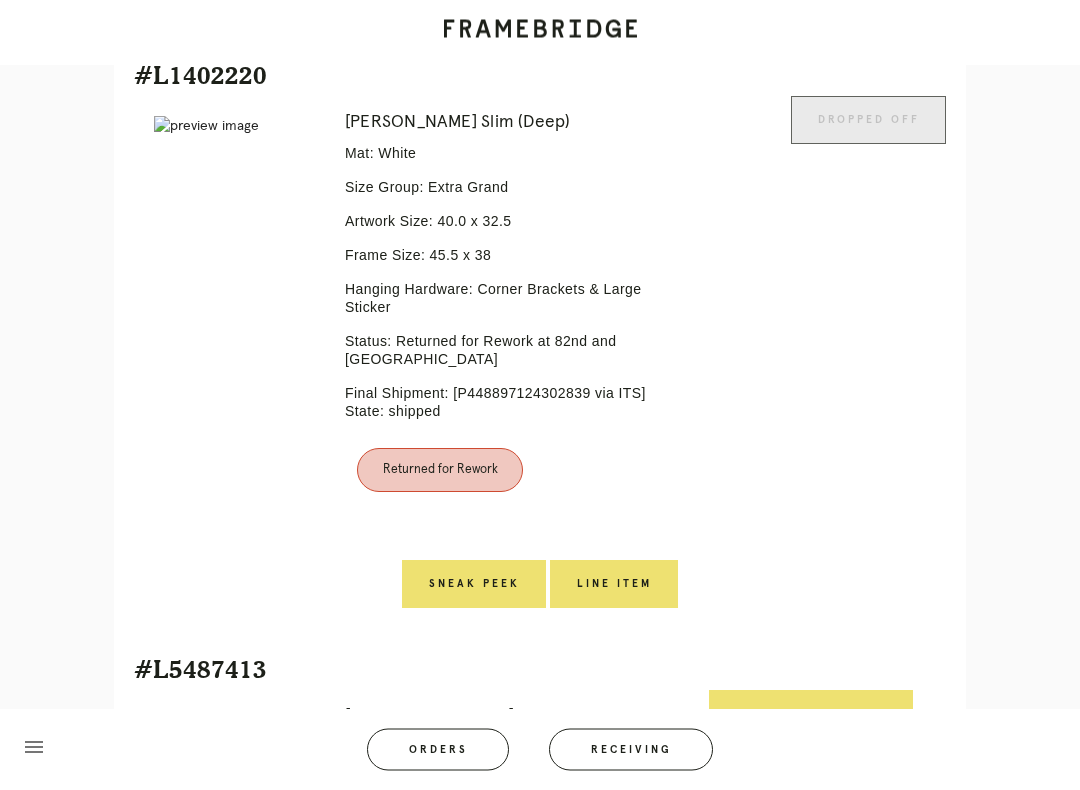 scroll, scrollTop: 473, scrollLeft: 0, axis: vertical 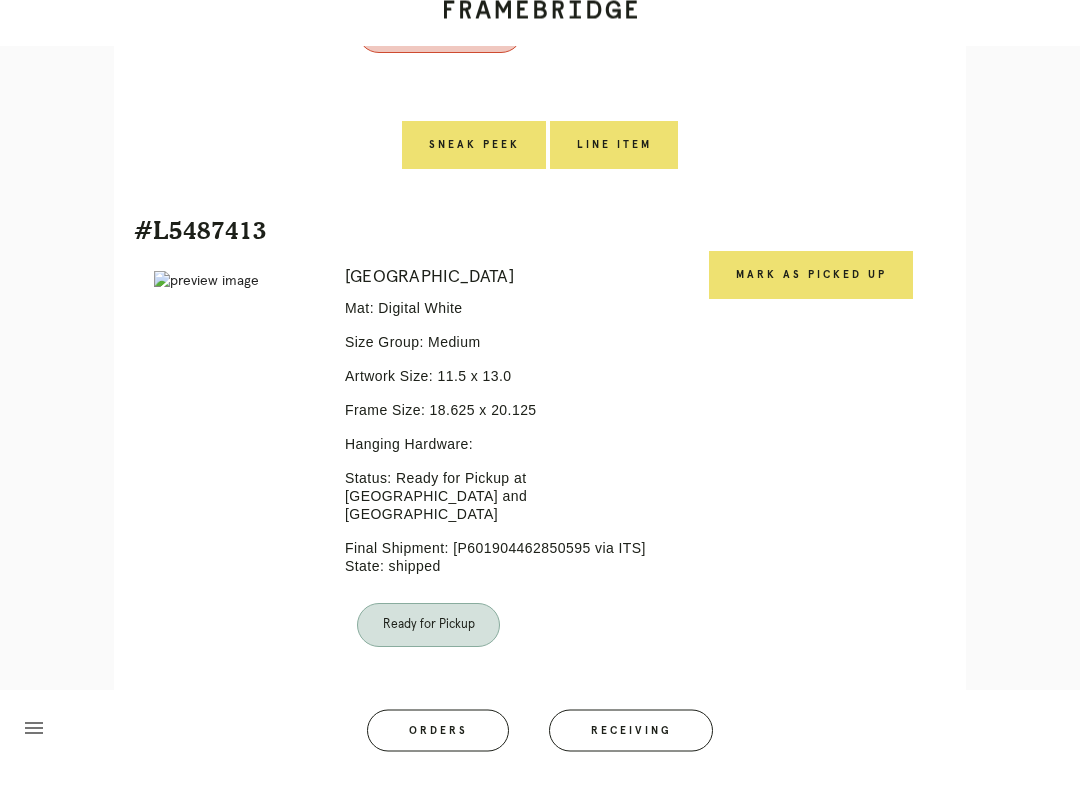 click on "Mark as Picked Up" at bounding box center [811, 295] 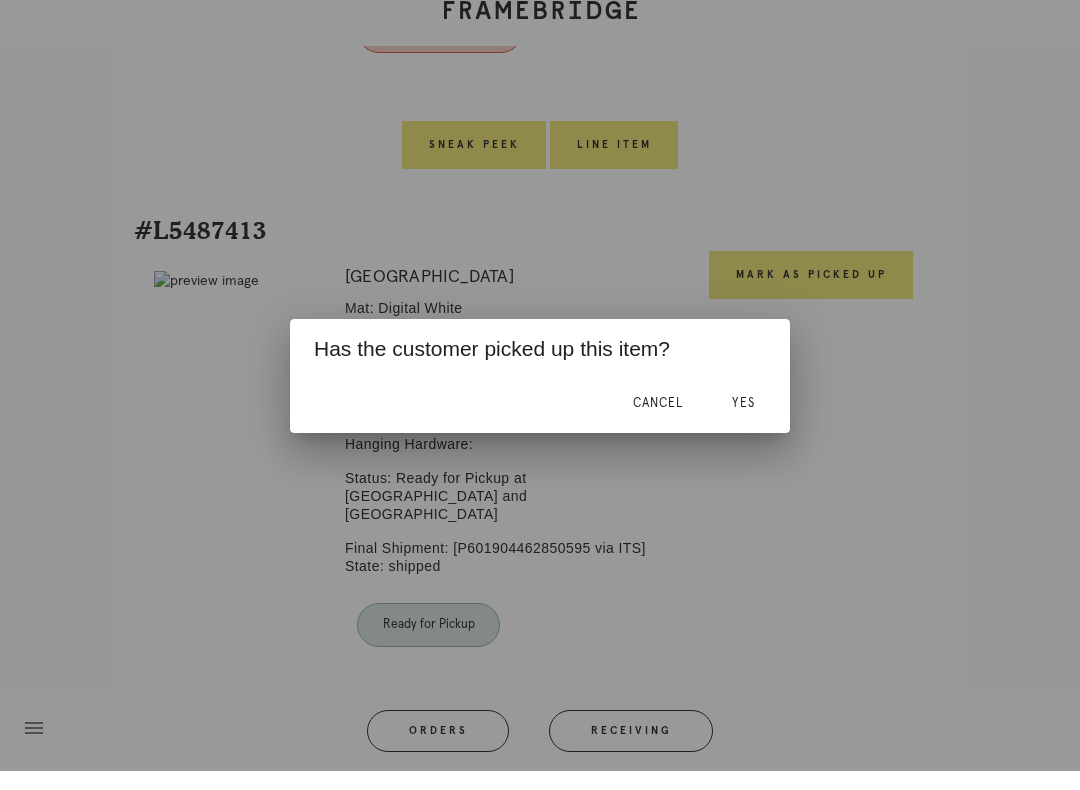 click on "Yes" at bounding box center (743, 422) 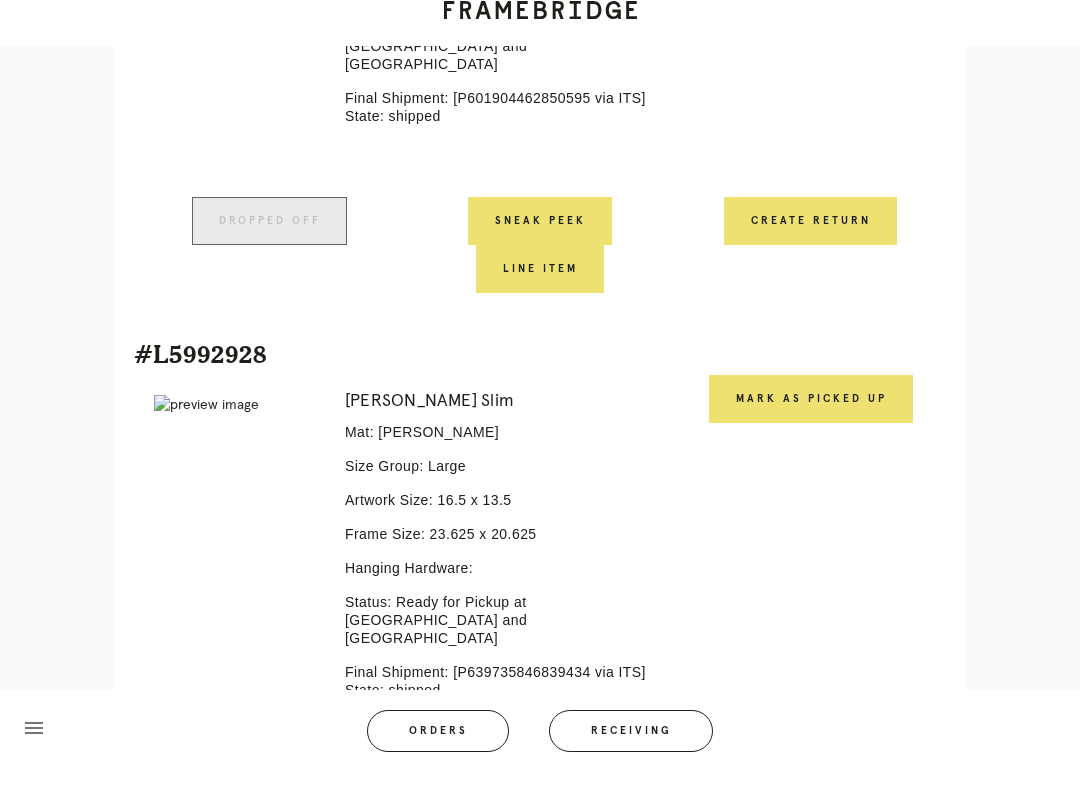 scroll, scrollTop: 1397, scrollLeft: 0, axis: vertical 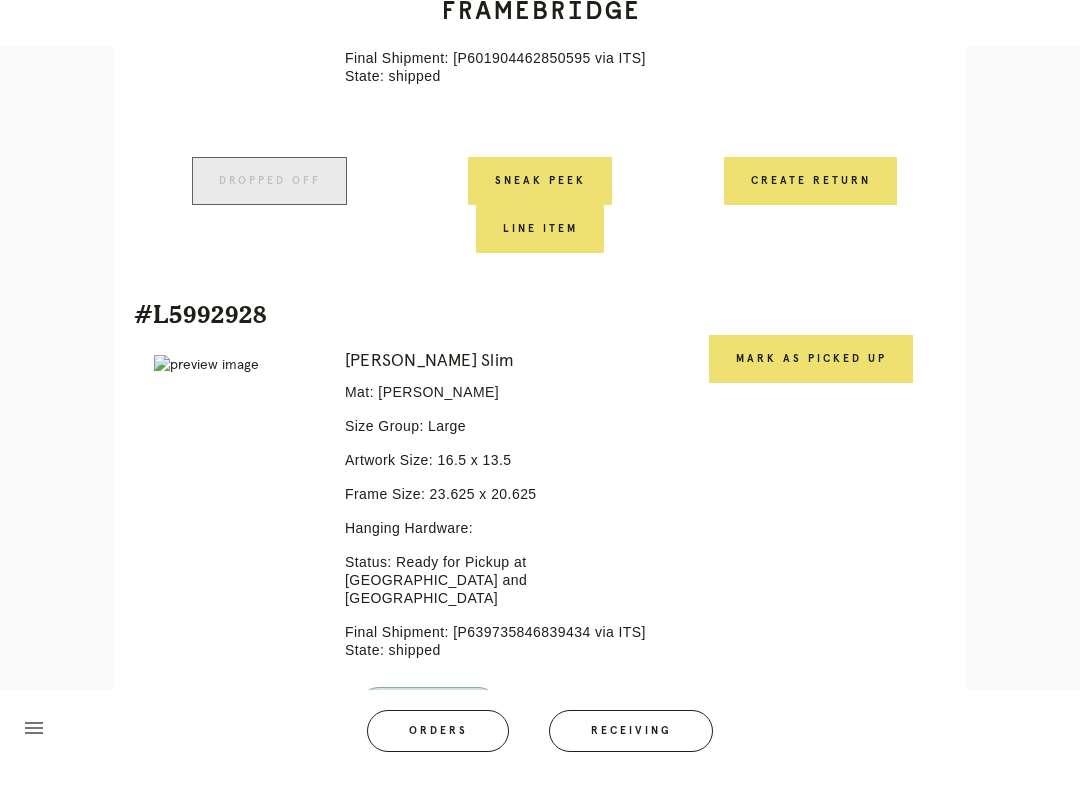 click on "Mark as Picked Up" at bounding box center (811, 378) 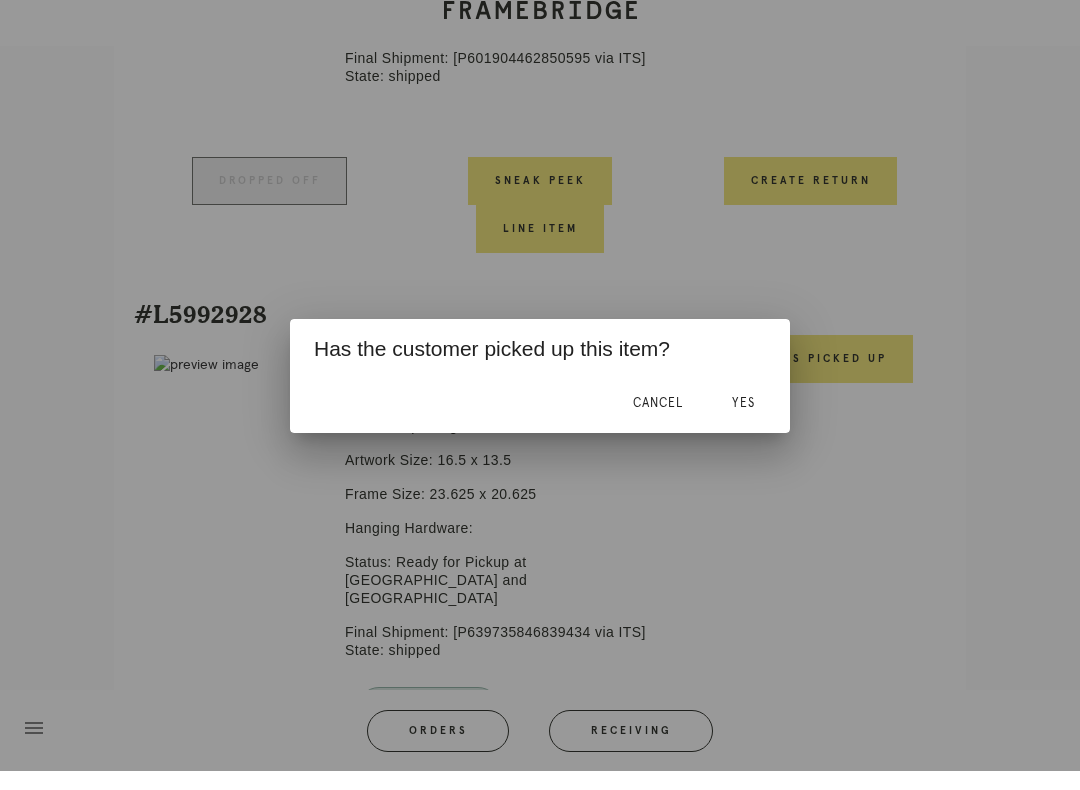 click on "Yes" at bounding box center (743, 422) 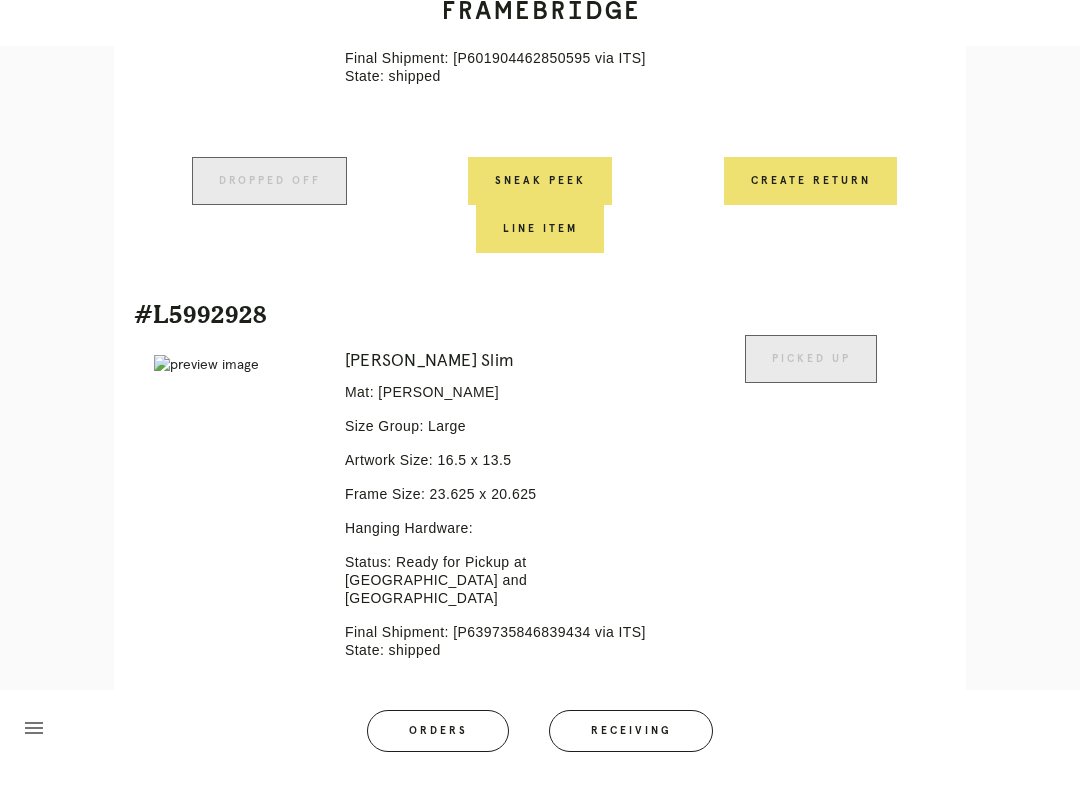 scroll, scrollTop: 1534, scrollLeft: 0, axis: vertical 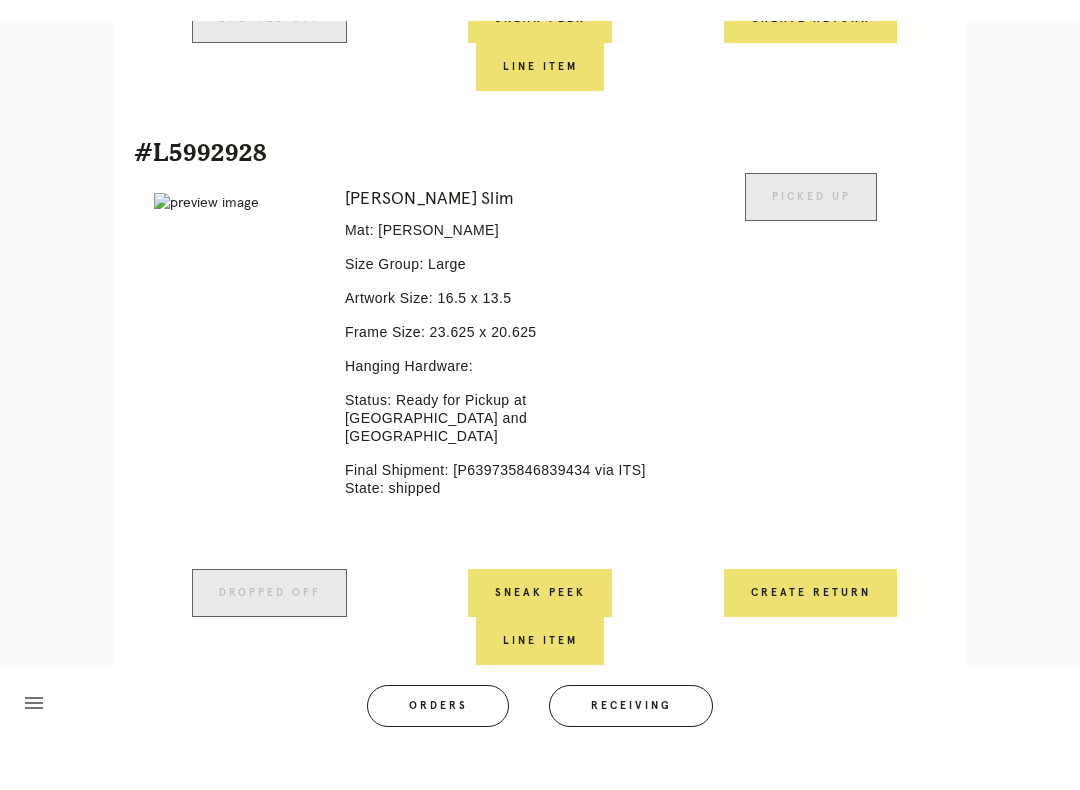 click on "Orders" at bounding box center (438, 750) 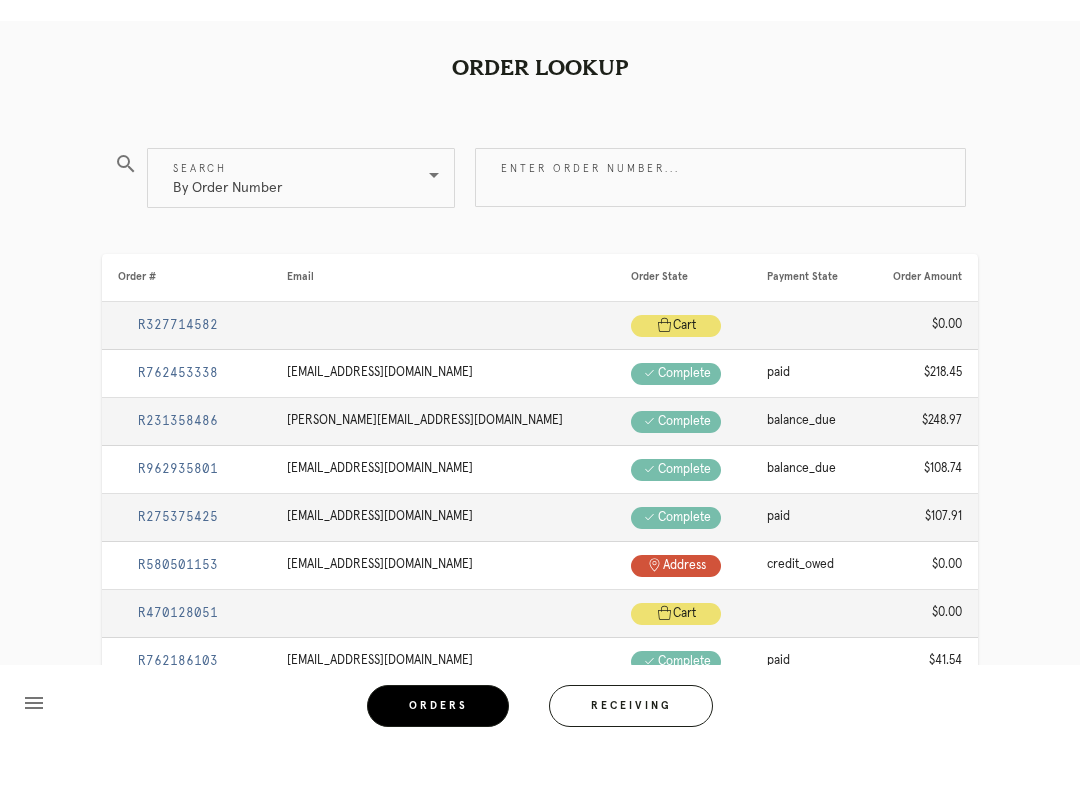 click on "Receiving" at bounding box center (631, 750) 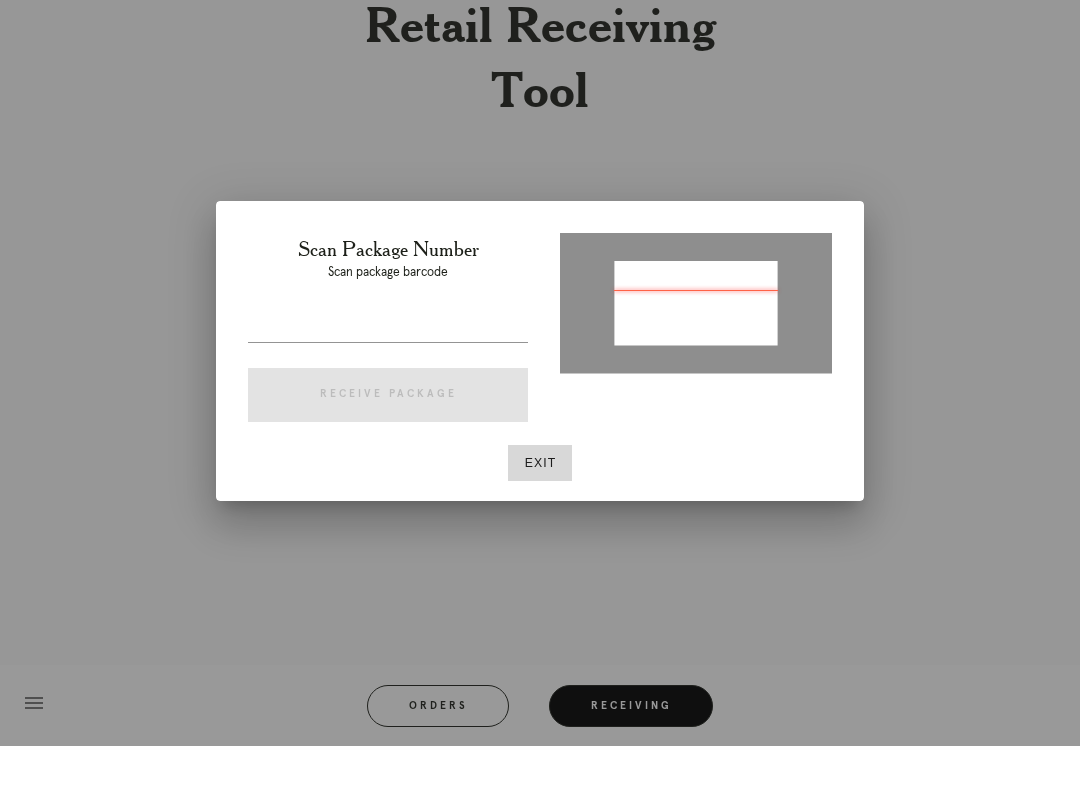 type on "P994408352203408" 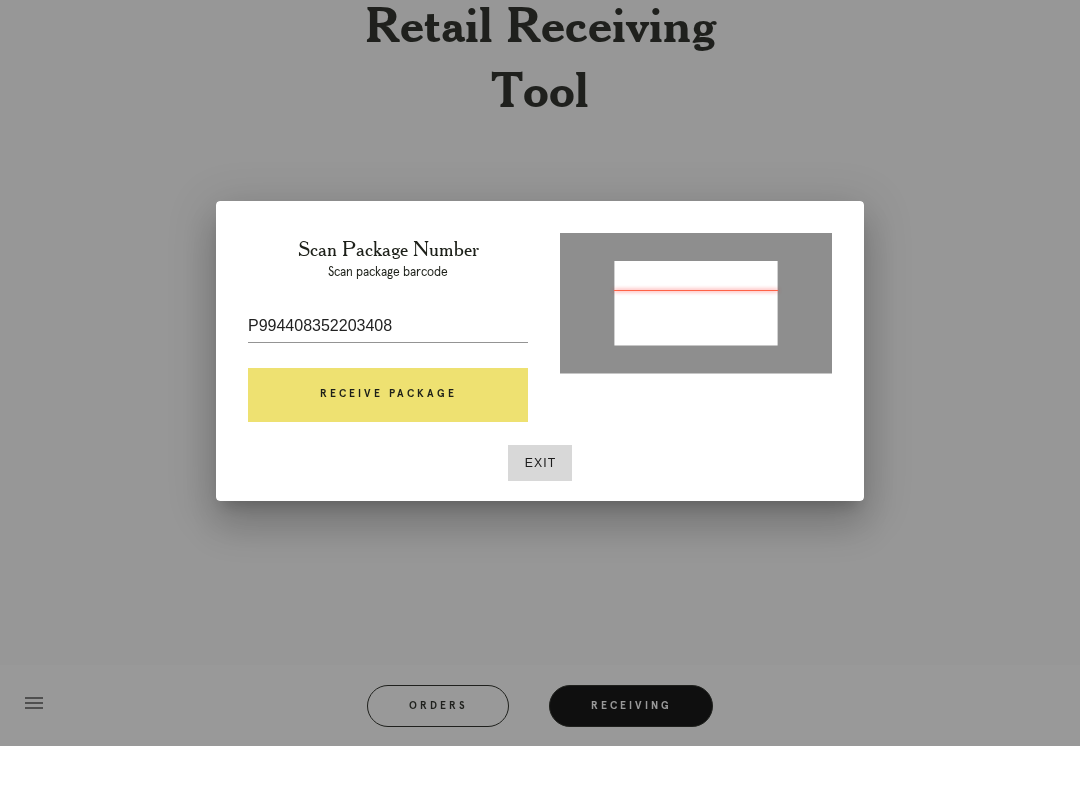 click on "Receive Package" at bounding box center [388, 439] 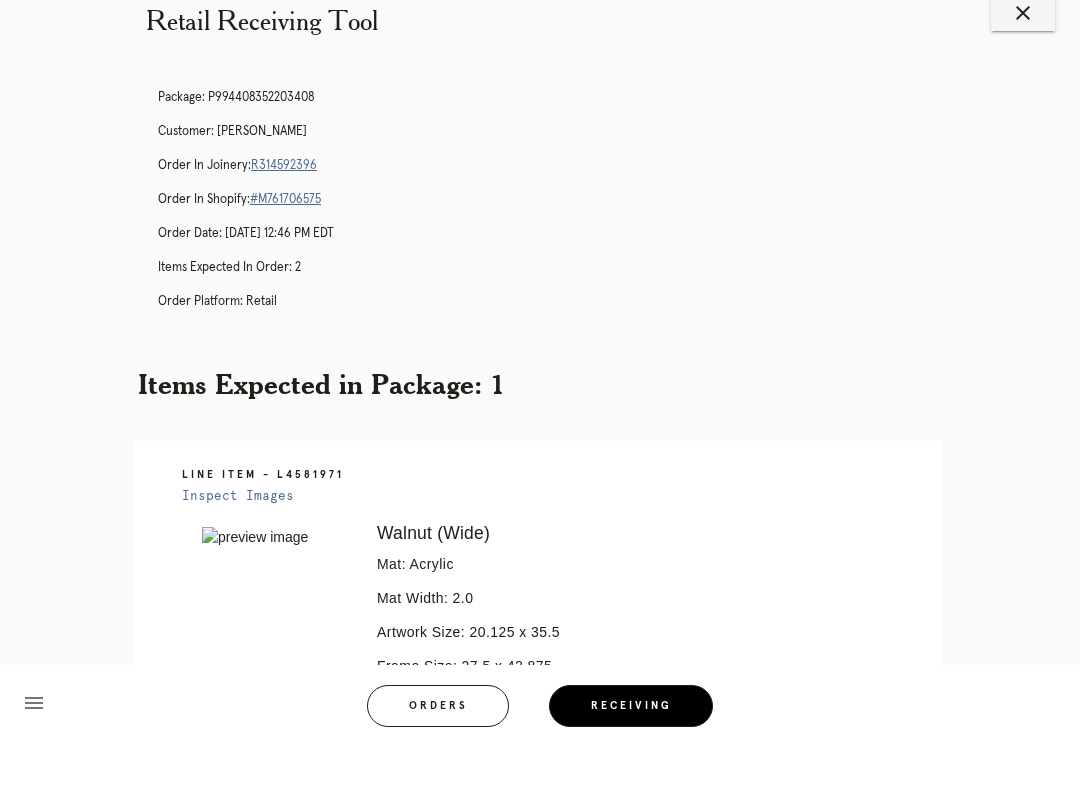 click on "Receiving" at bounding box center [631, 750] 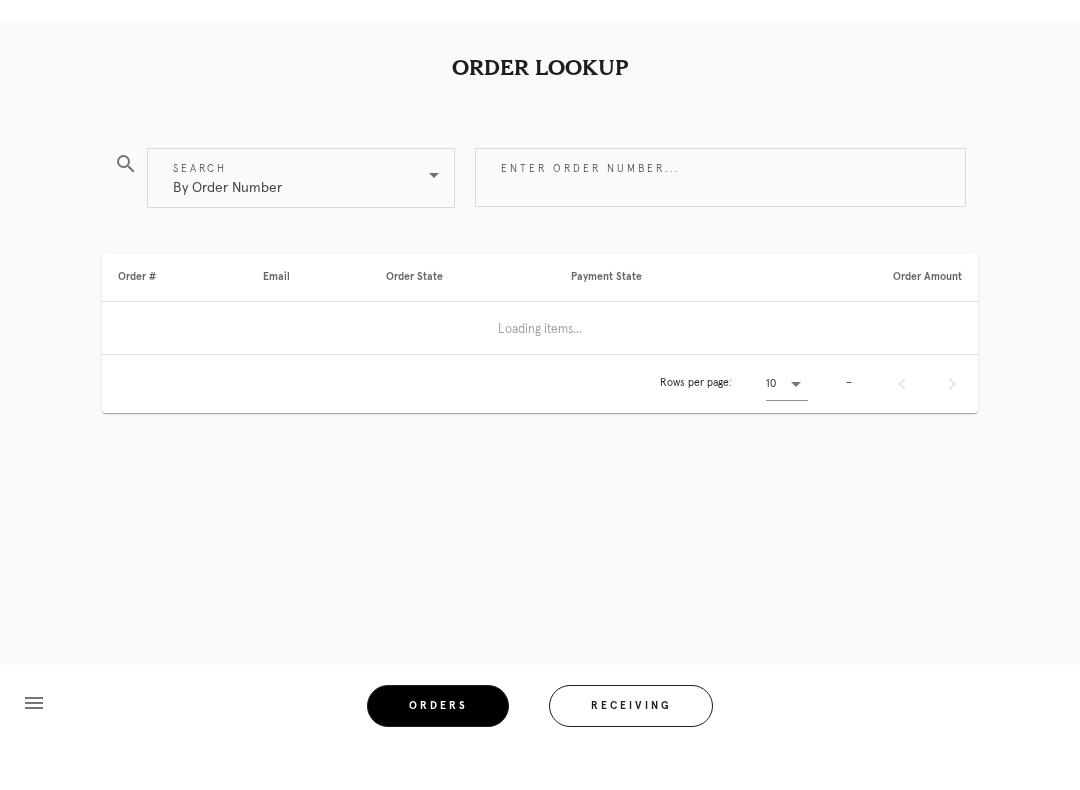 click on "Receiving" at bounding box center (631, 750) 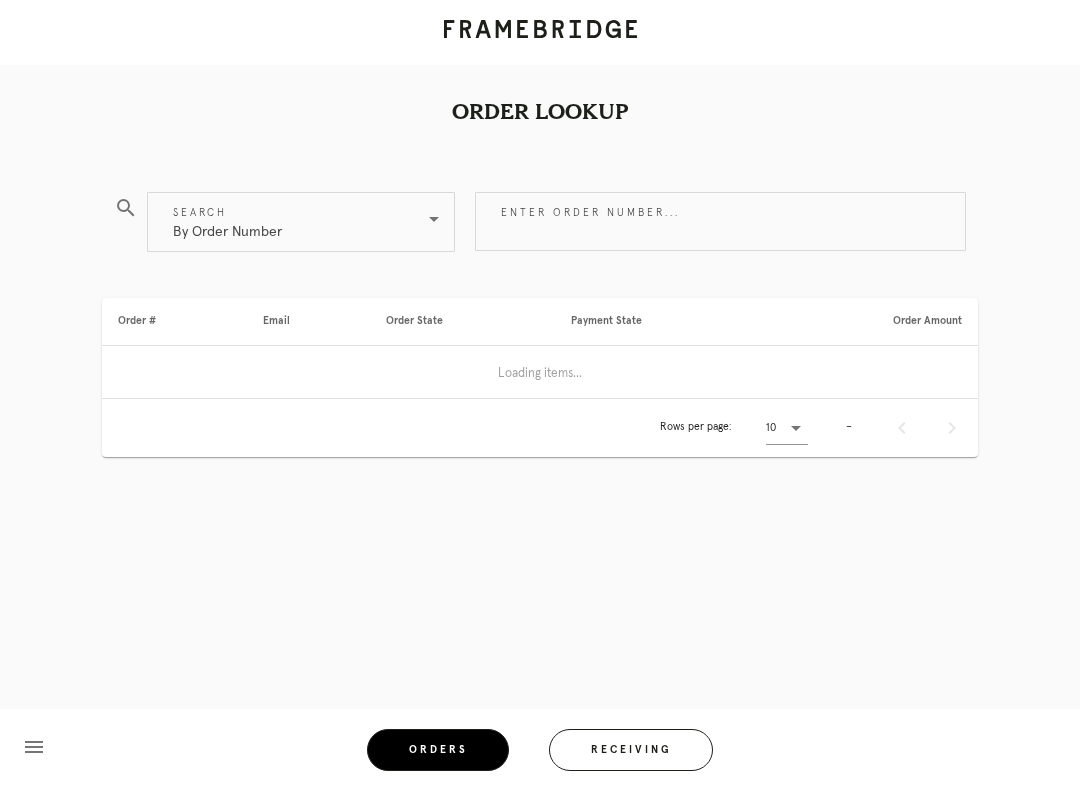 scroll, scrollTop: 44, scrollLeft: 0, axis: vertical 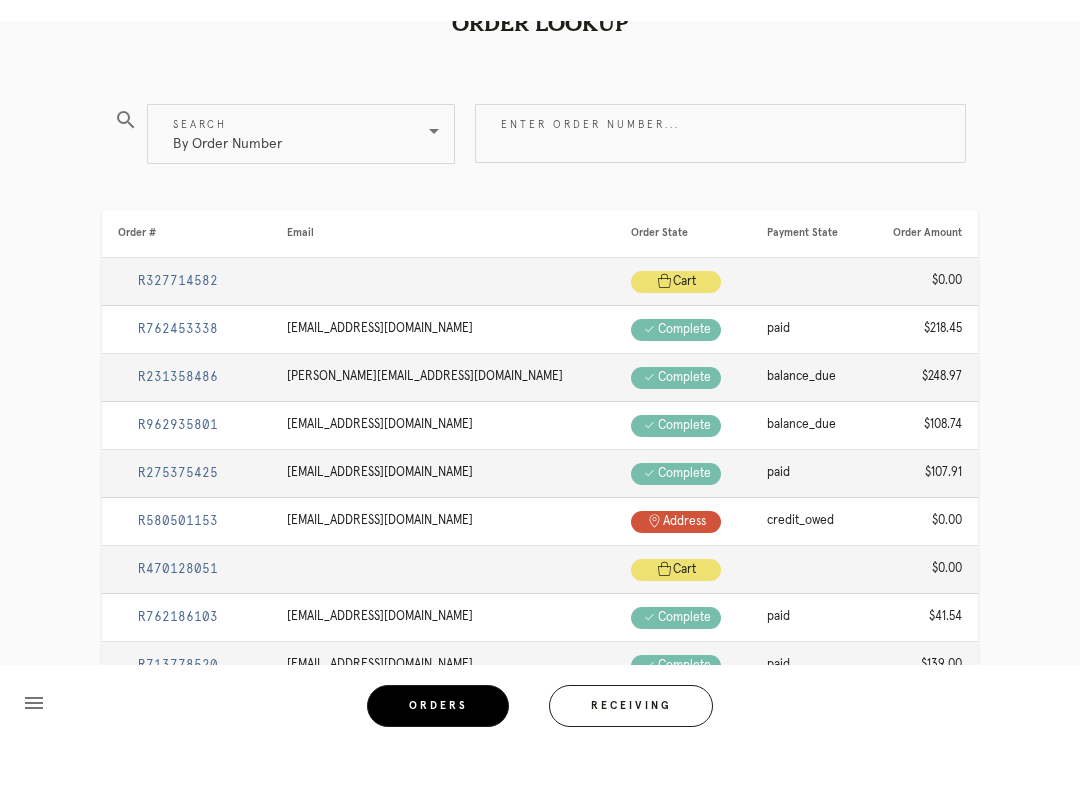 click on "Receiving" at bounding box center [631, 750] 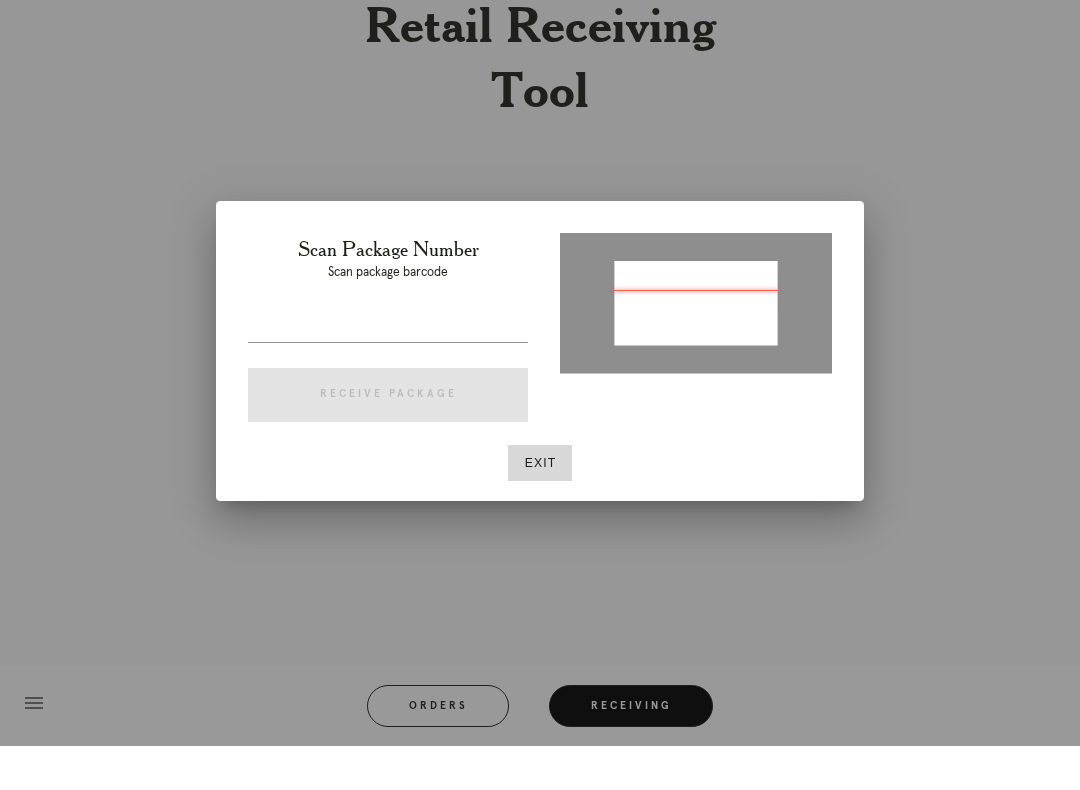 type on "P901624951637083" 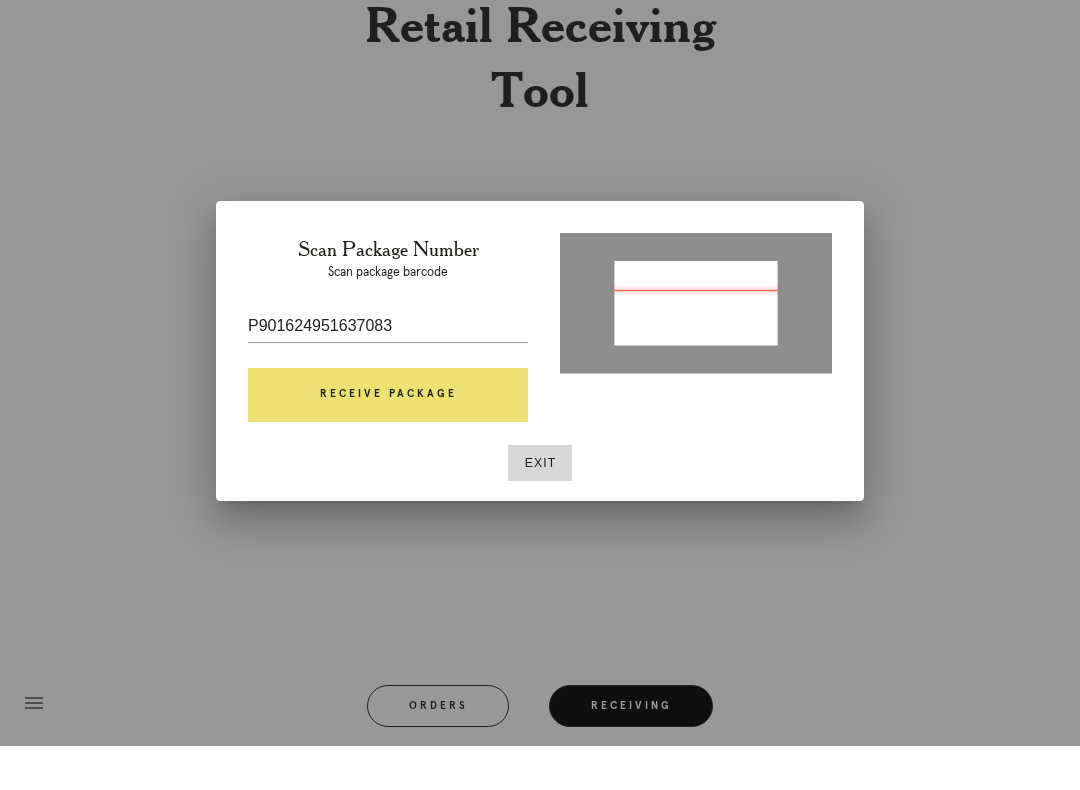 click on "Receive Package" at bounding box center (388, 439) 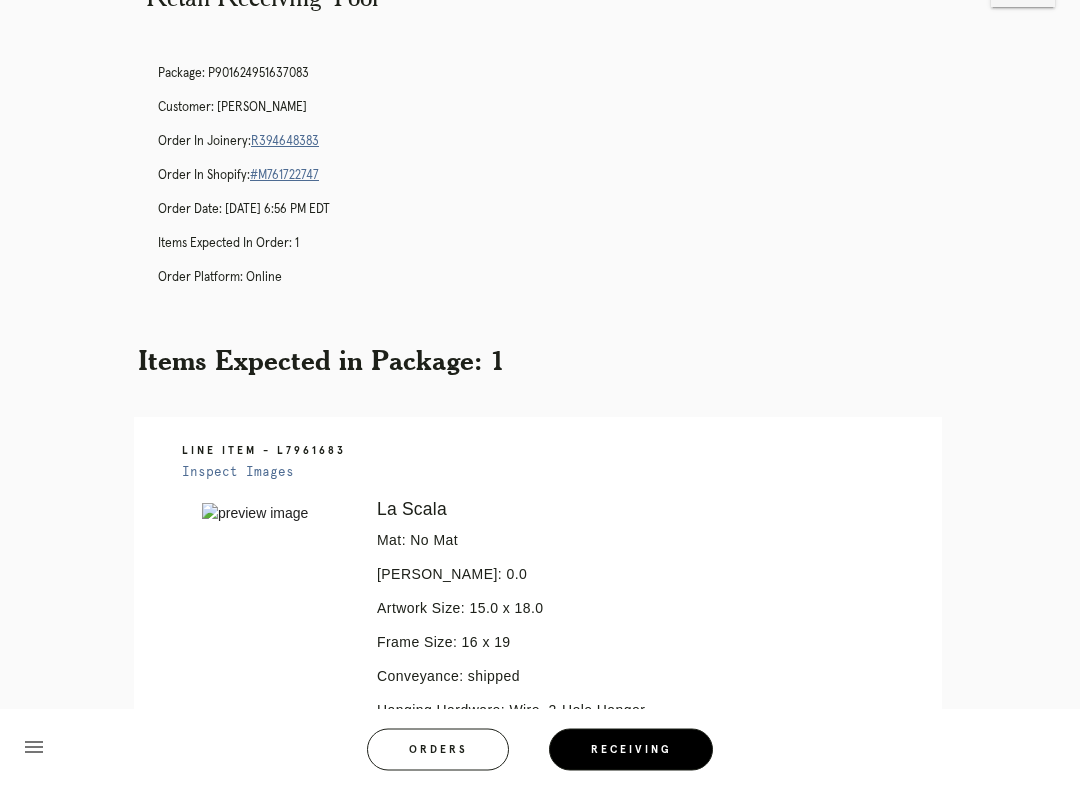 scroll, scrollTop: 0, scrollLeft: 0, axis: both 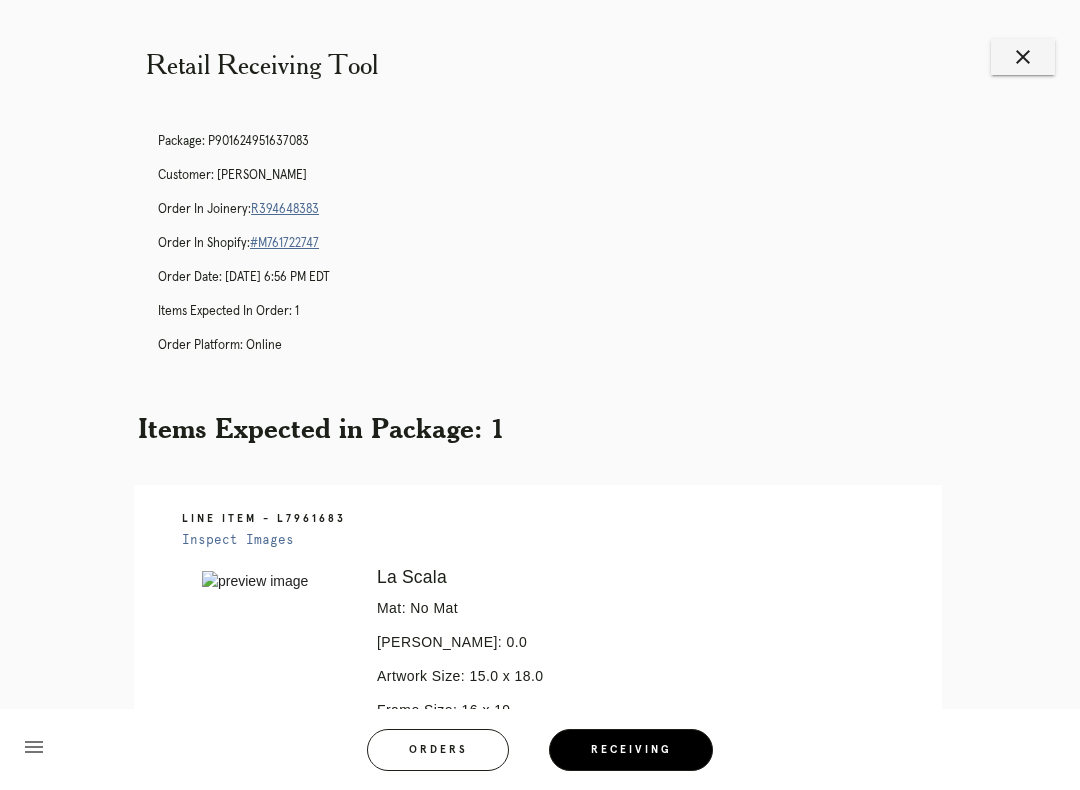 click on "R394648383" at bounding box center [285, 209] 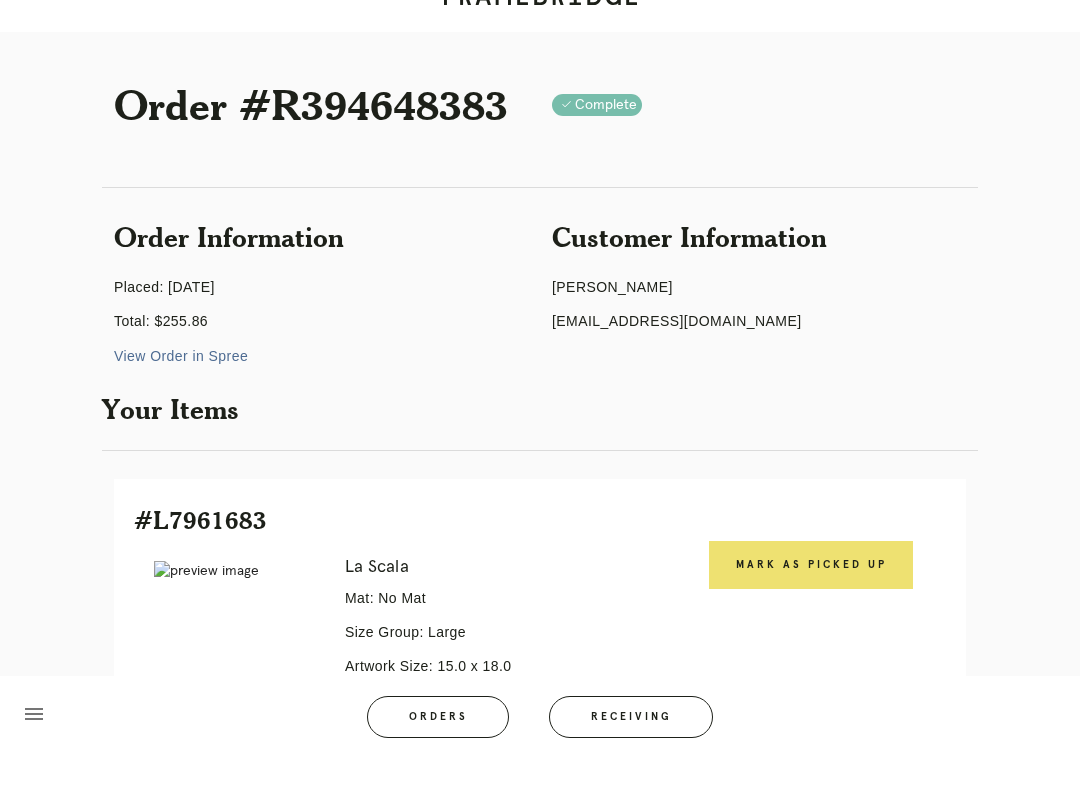 scroll, scrollTop: 192, scrollLeft: 0, axis: vertical 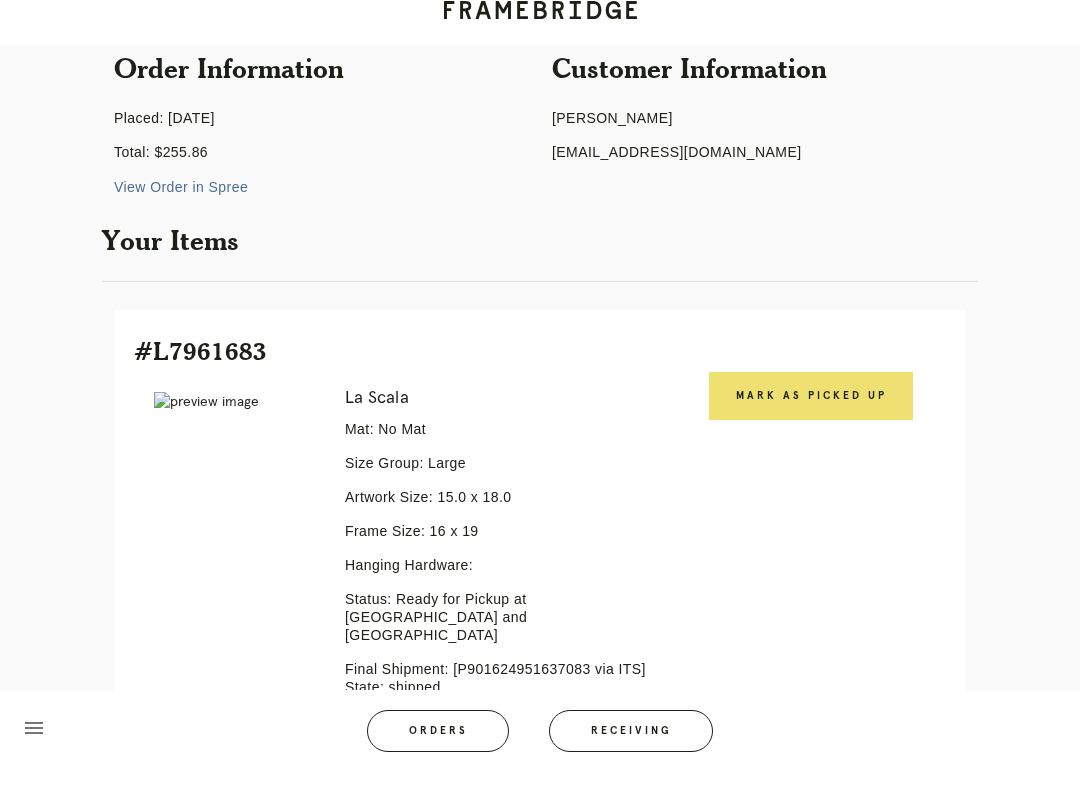 click on "Mark as Picked Up" at bounding box center (811, 415) 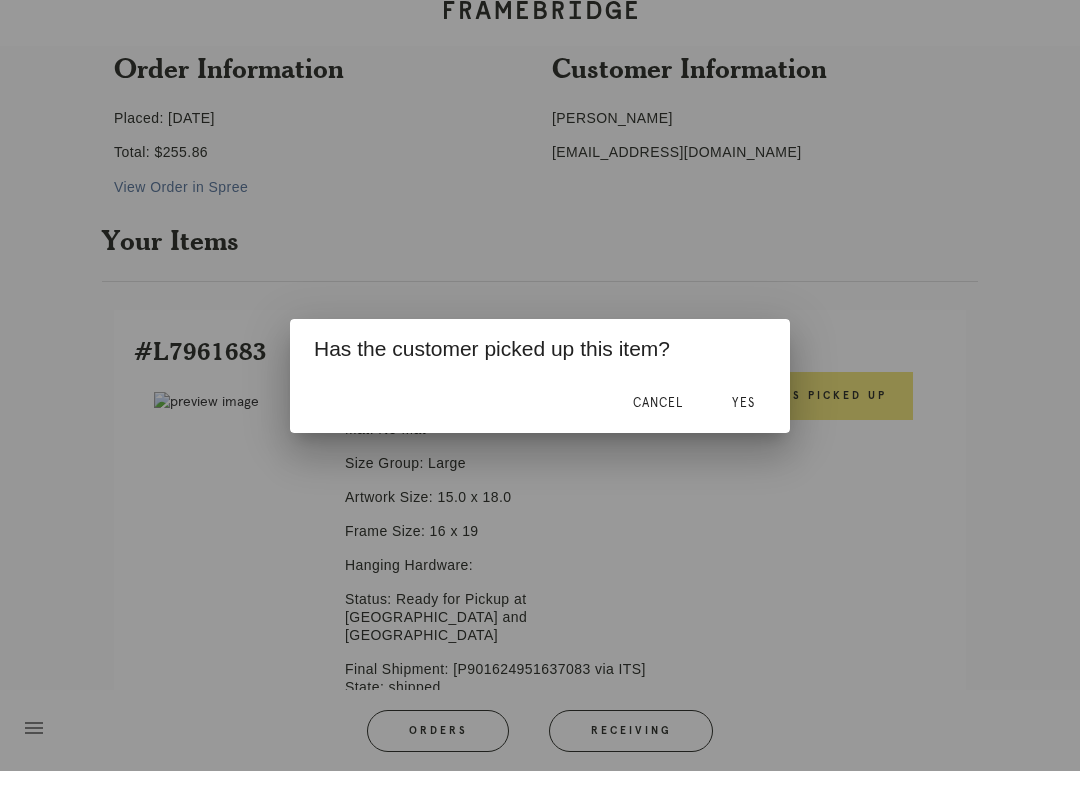 click on "Yes" at bounding box center (743, 422) 